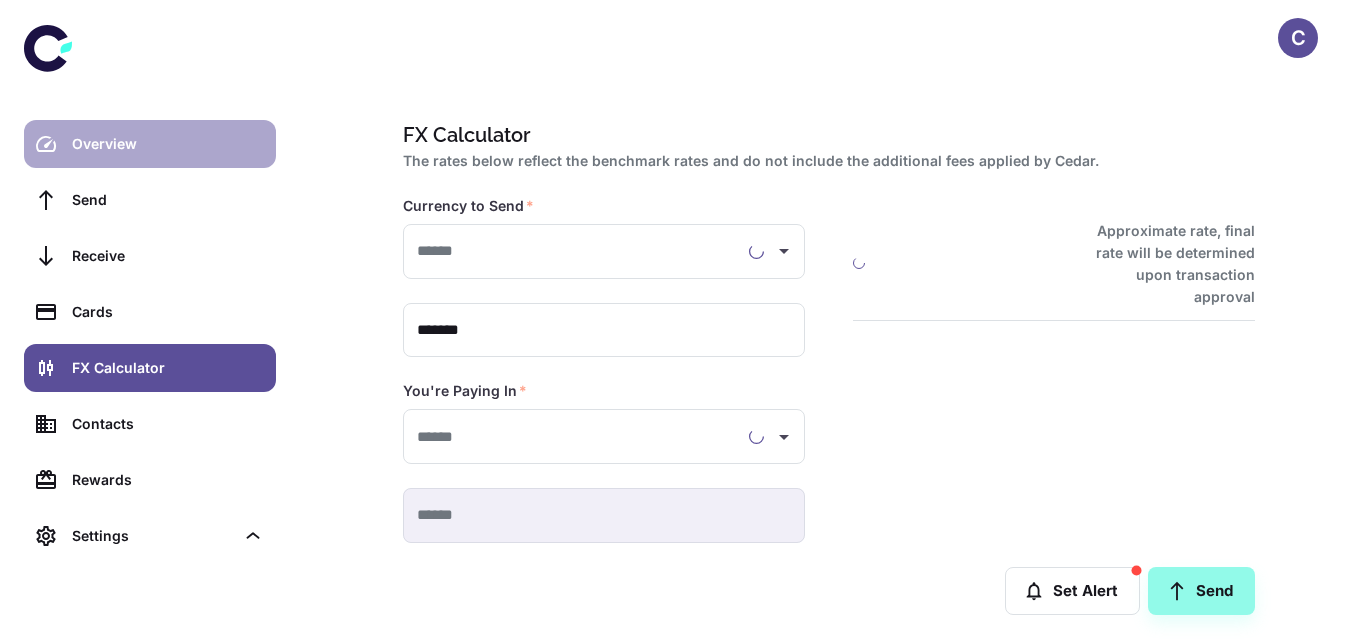 scroll, scrollTop: 0, scrollLeft: 0, axis: both 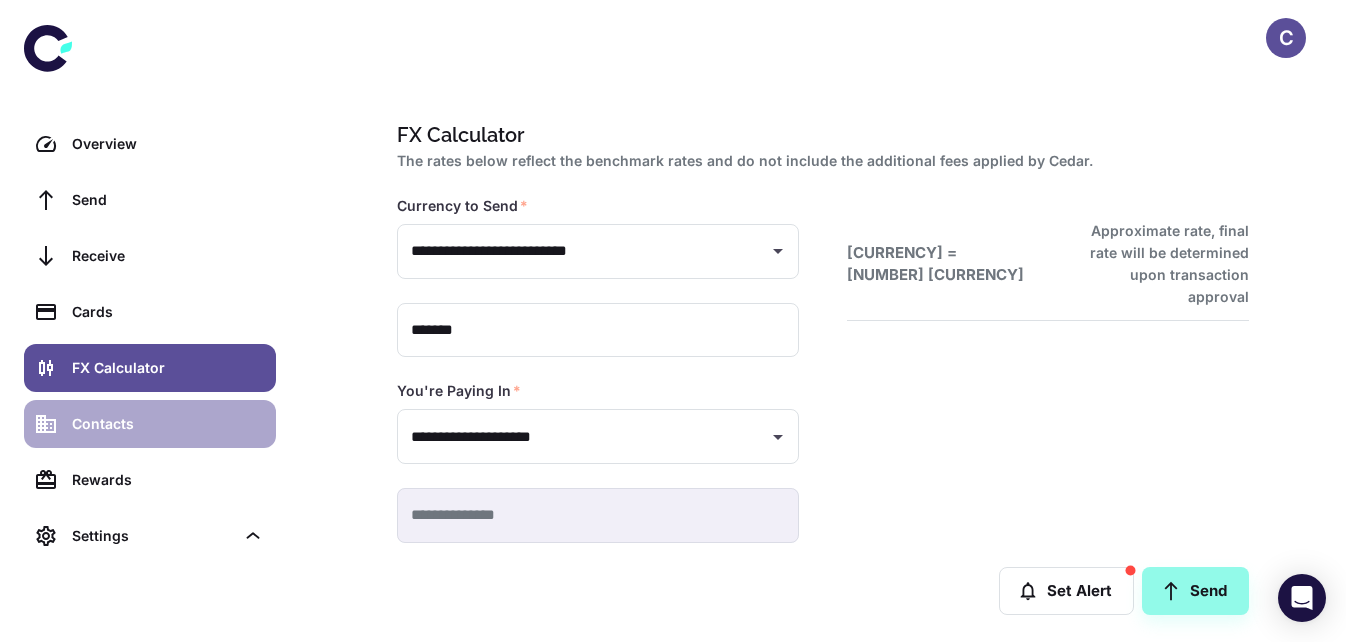click on "Contacts" at bounding box center (168, 424) 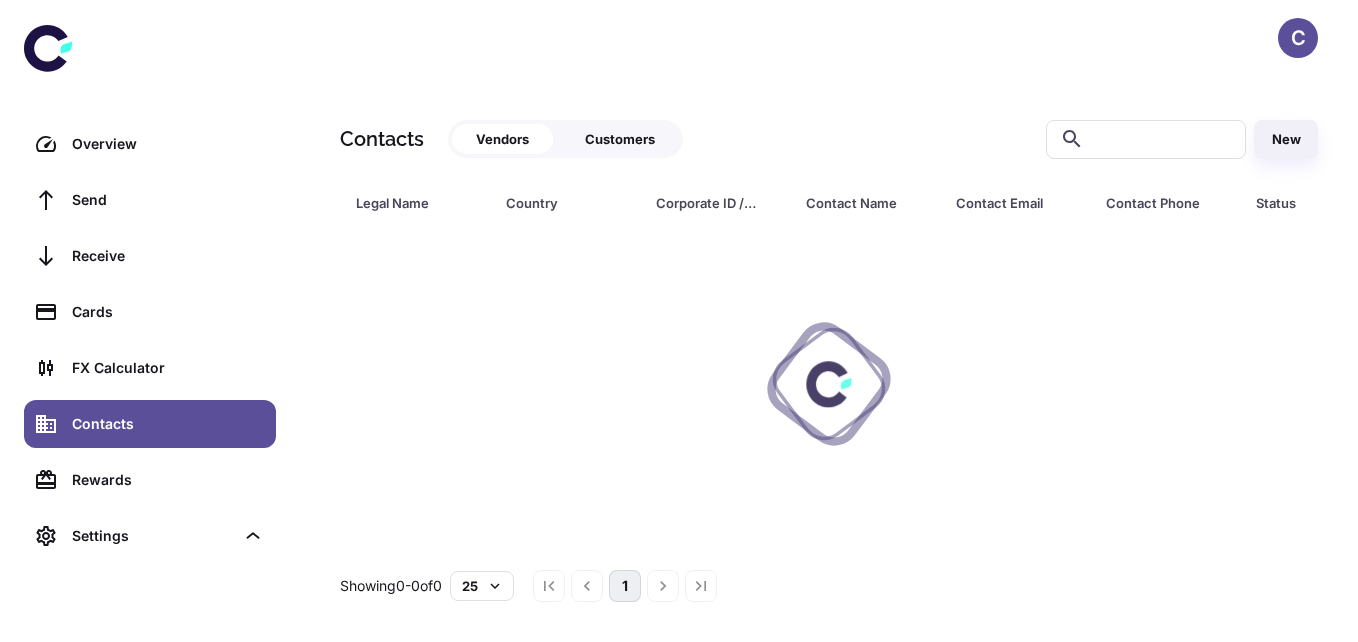 scroll, scrollTop: 0, scrollLeft: 0, axis: both 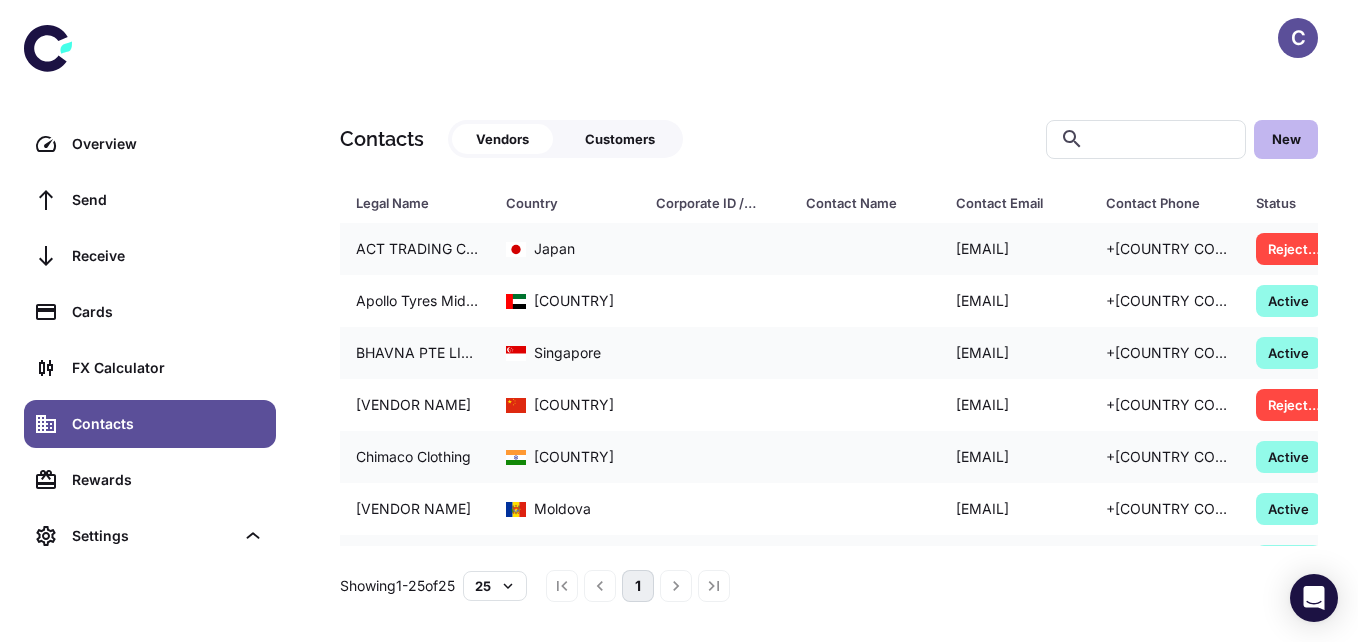 click on "New" at bounding box center (1286, 139) 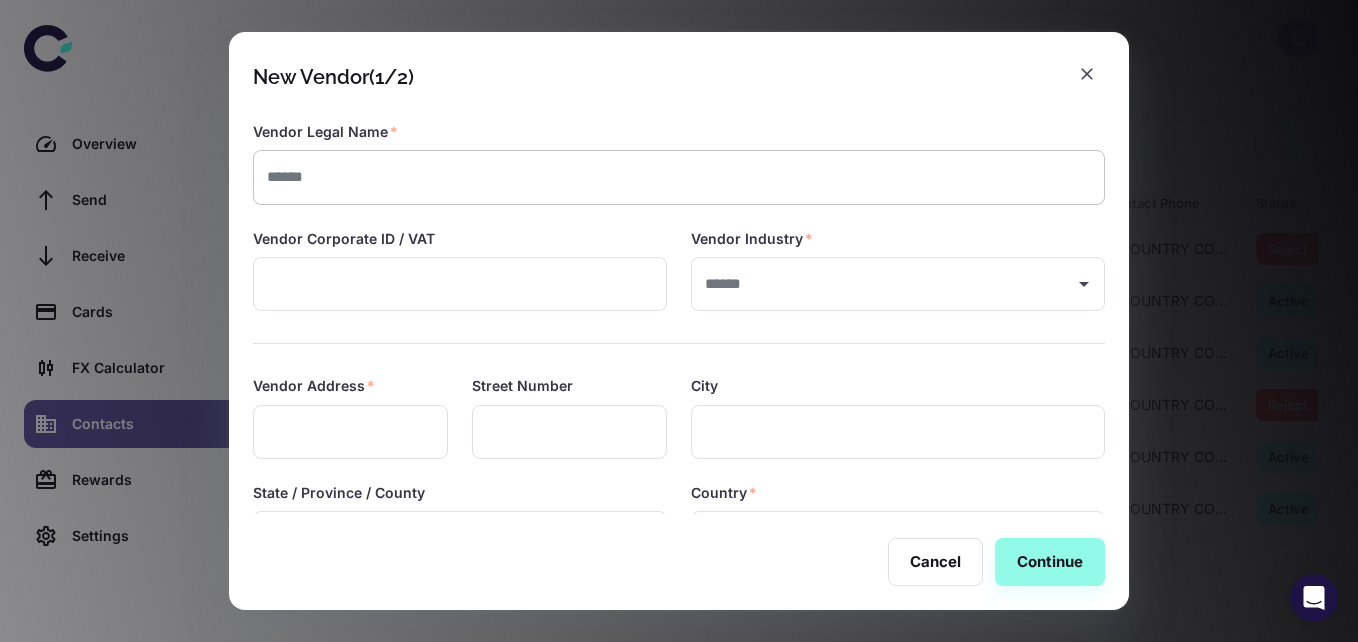 click at bounding box center (679, 177) 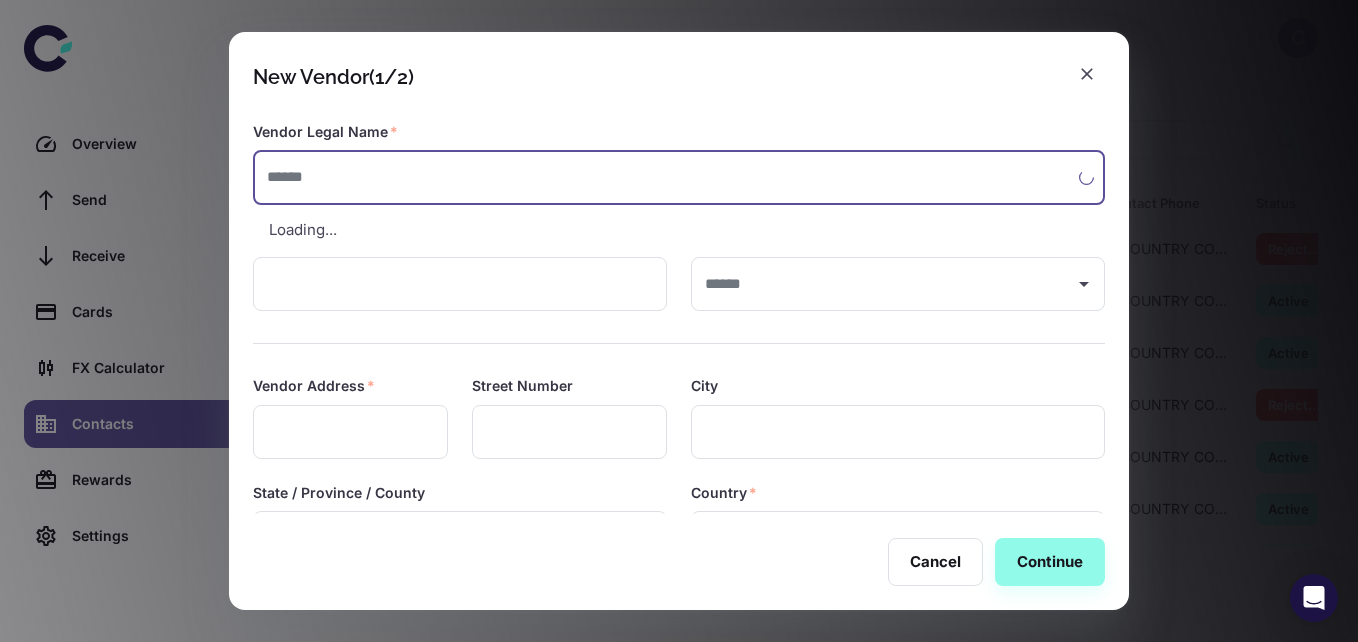 paste on "**********" 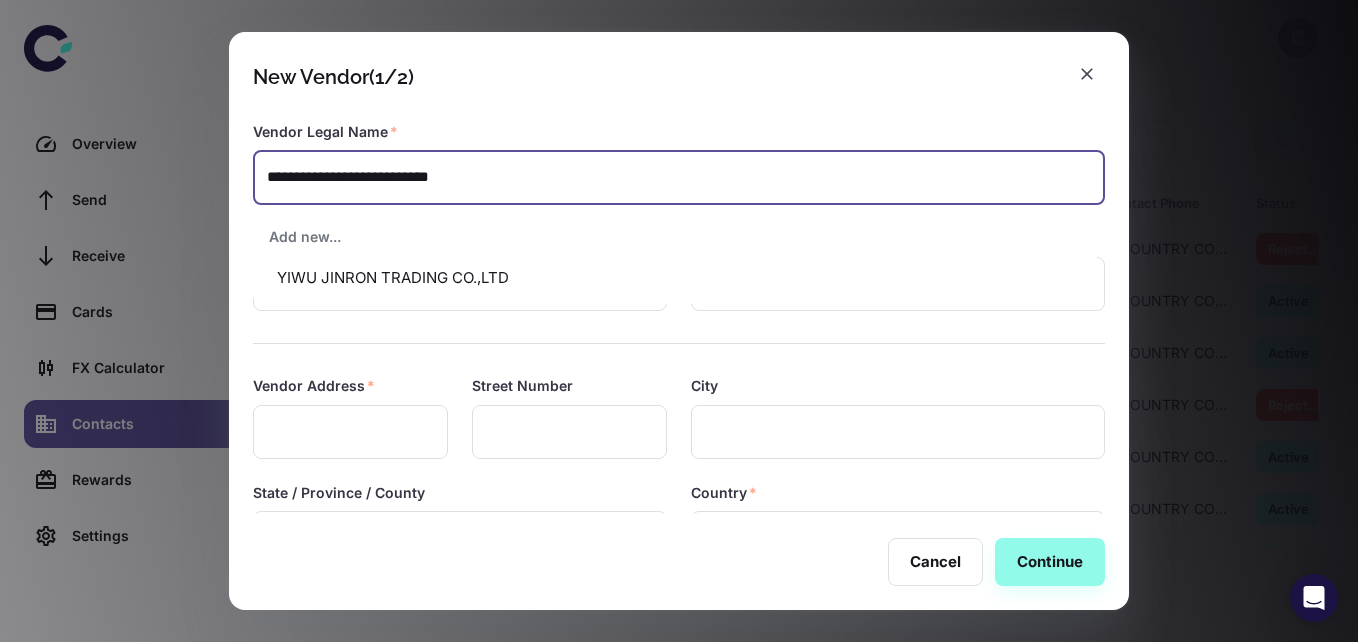 click on "YIWU JINRON TRADING CO.,LTD" at bounding box center (675, 278) 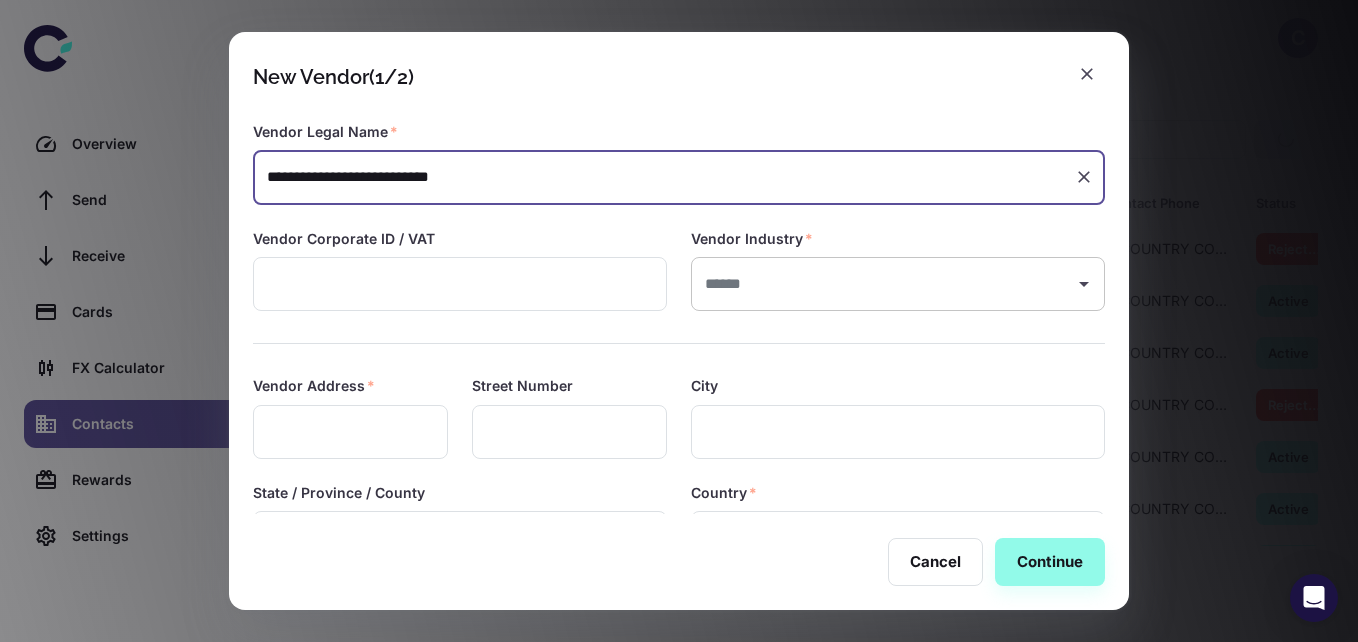 type on "**********" 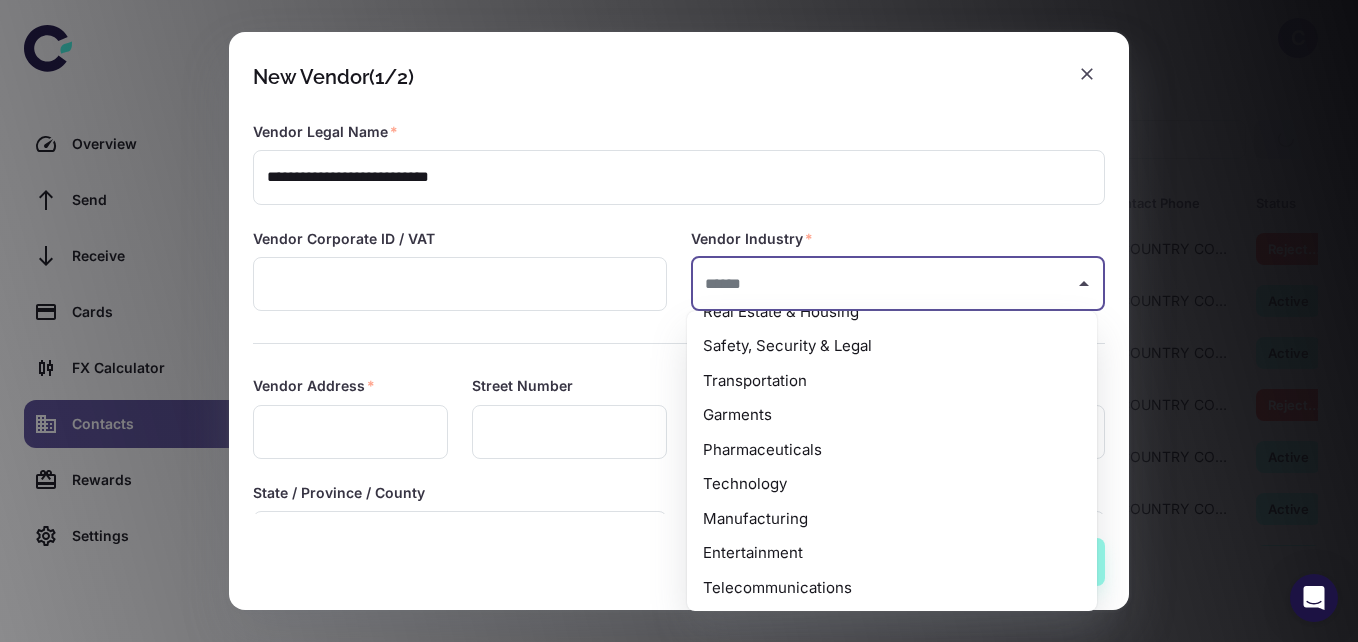 scroll, scrollTop: 406, scrollLeft: 0, axis: vertical 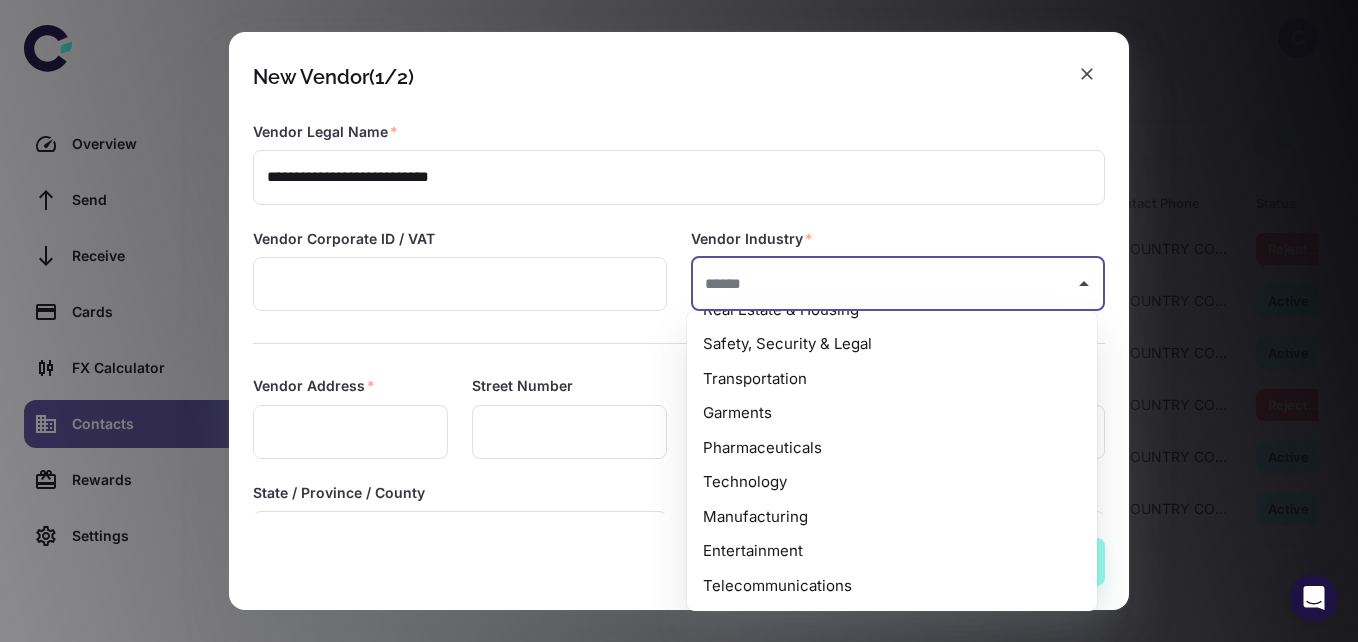 click on "Manufacturing" at bounding box center (892, 517) 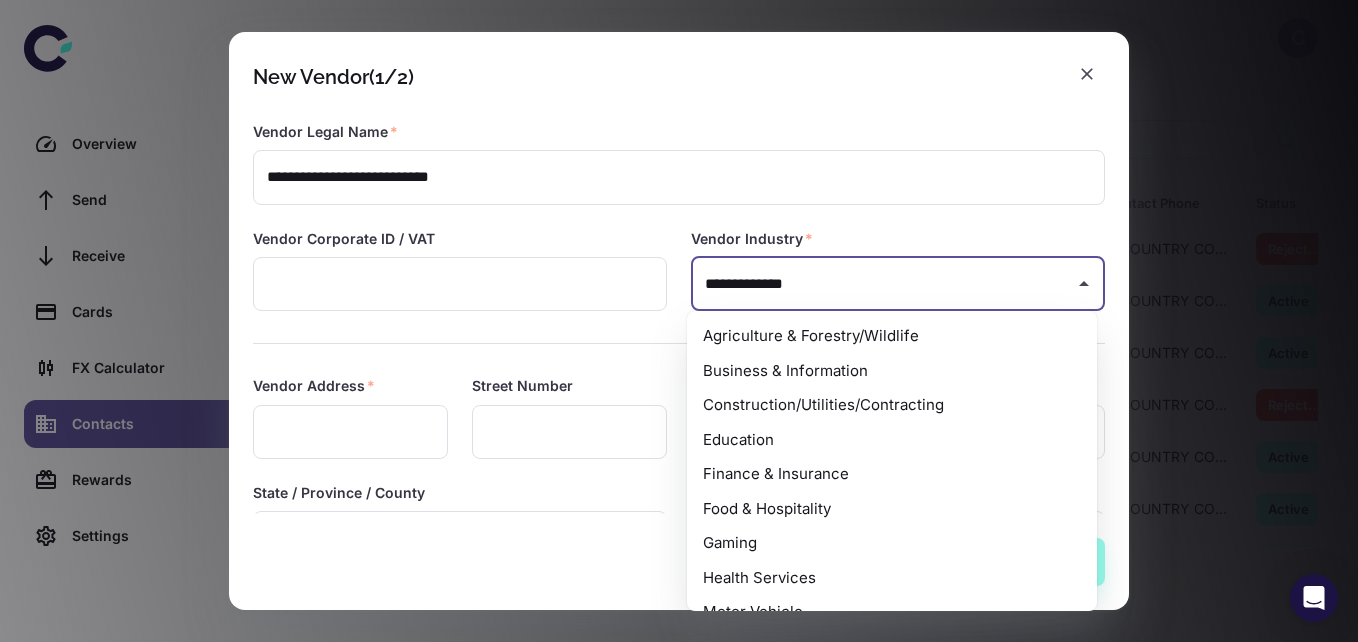 scroll, scrollTop: 330, scrollLeft: 0, axis: vertical 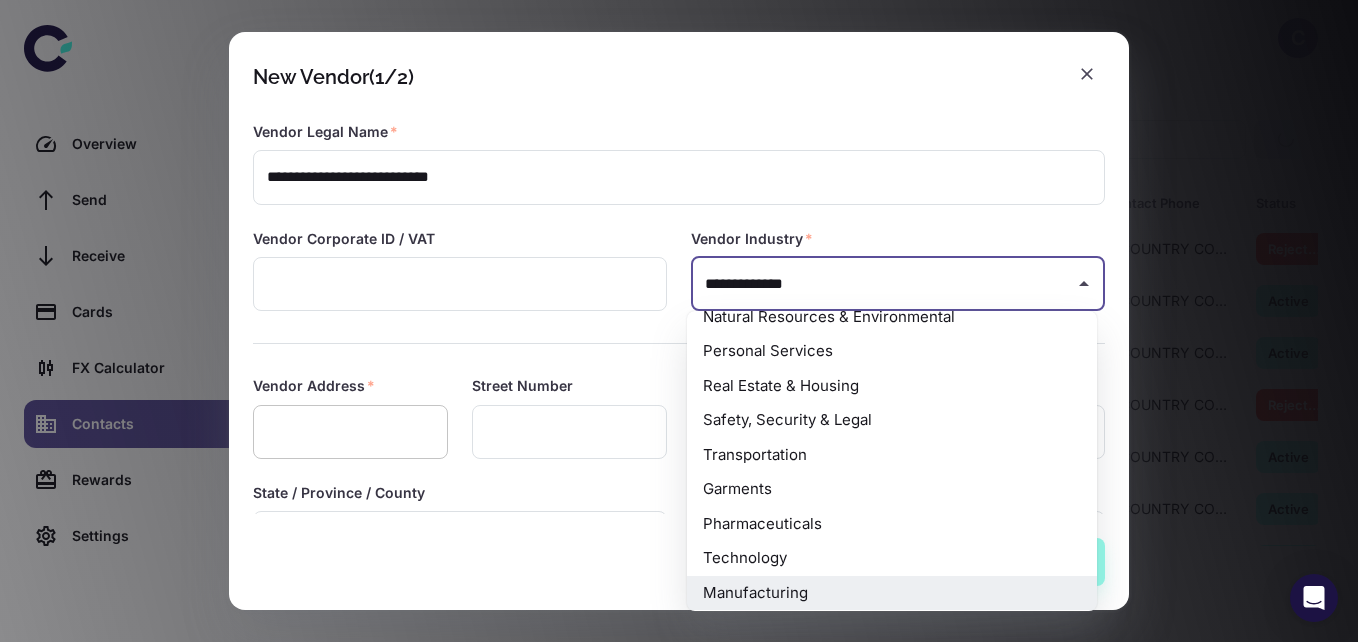 click at bounding box center [350, 432] 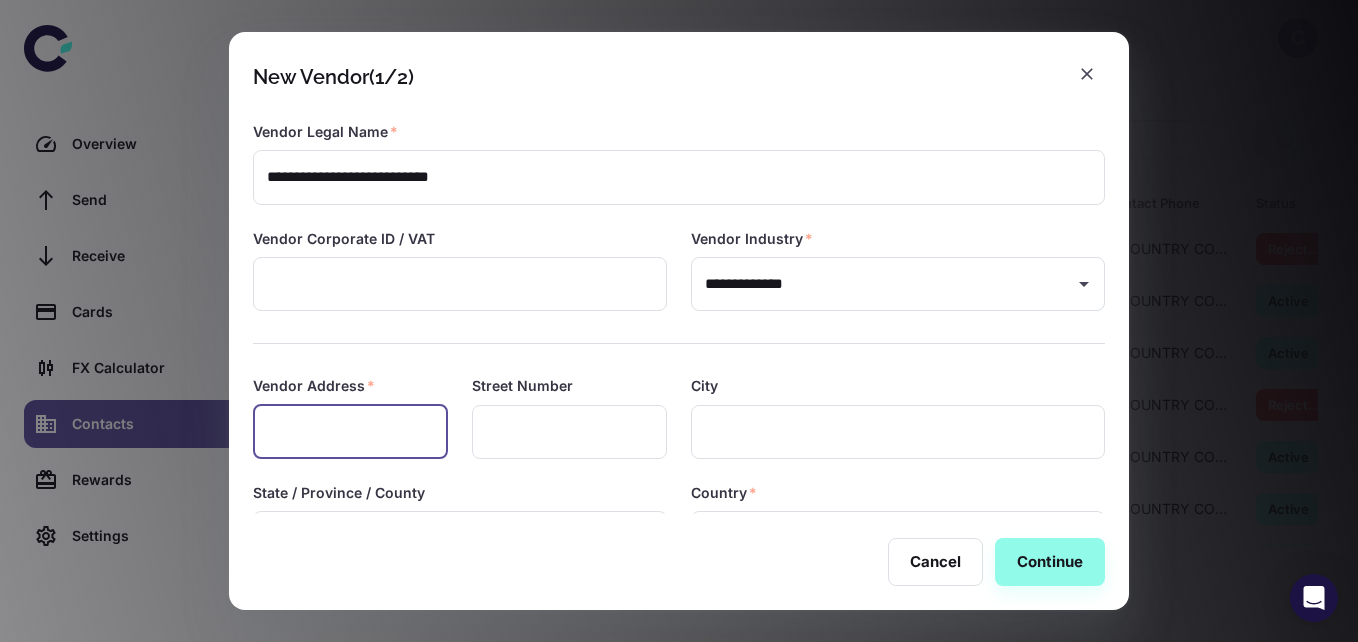 paste on "**********" 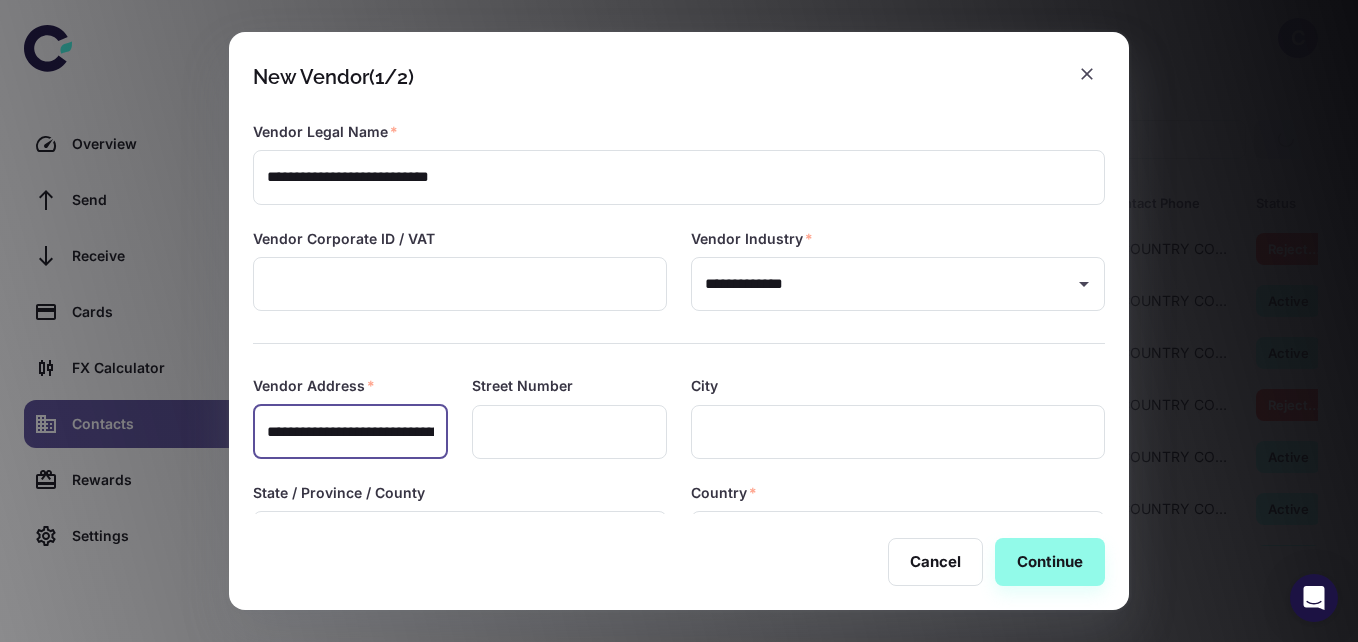 scroll, scrollTop: 0, scrollLeft: 255, axis: horizontal 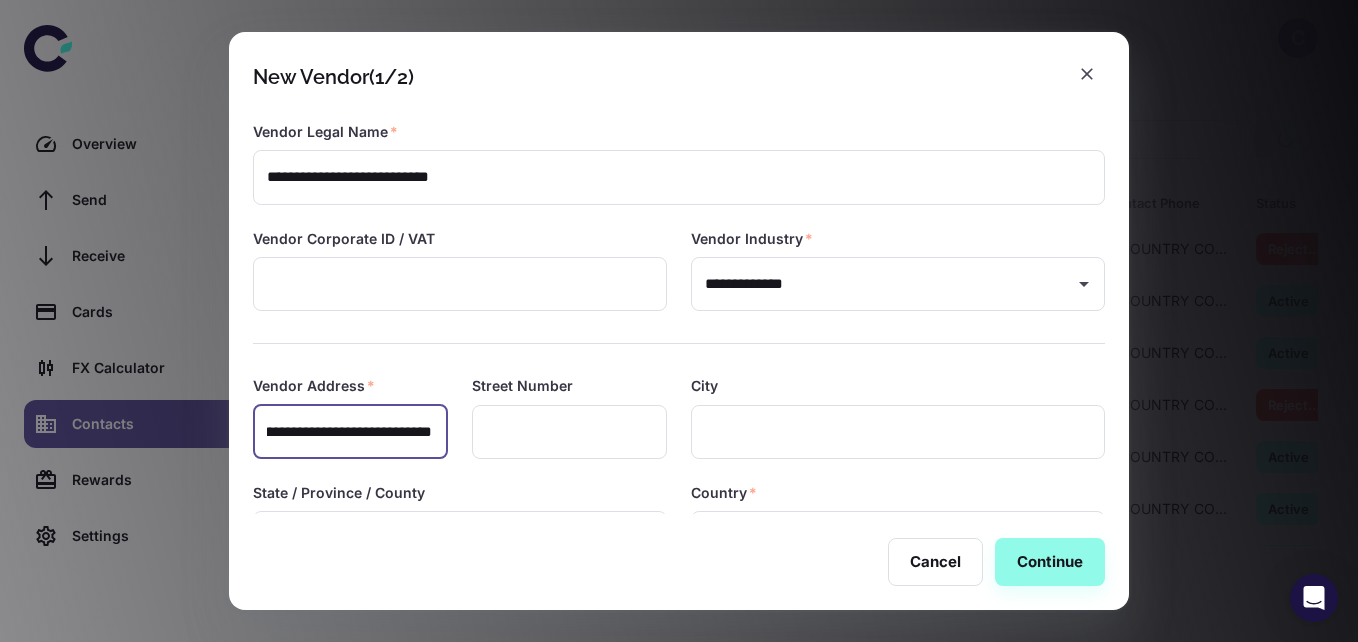 click on "**********" at bounding box center [349, 432] 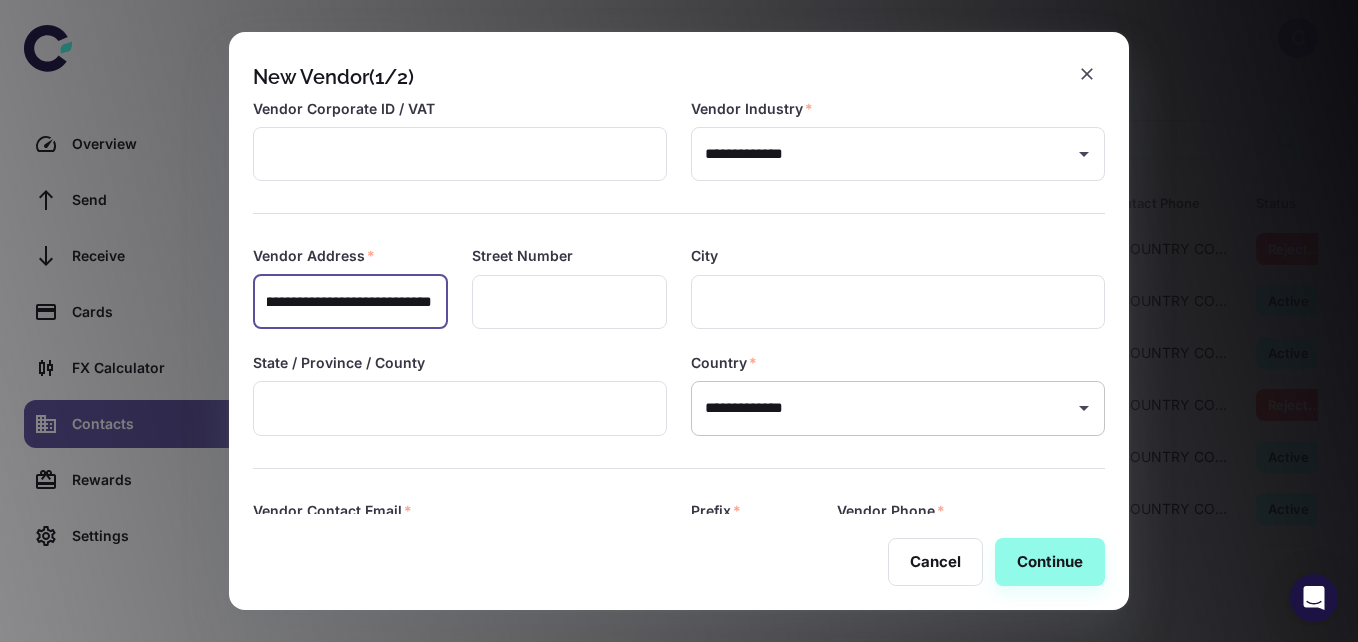type on "**********" 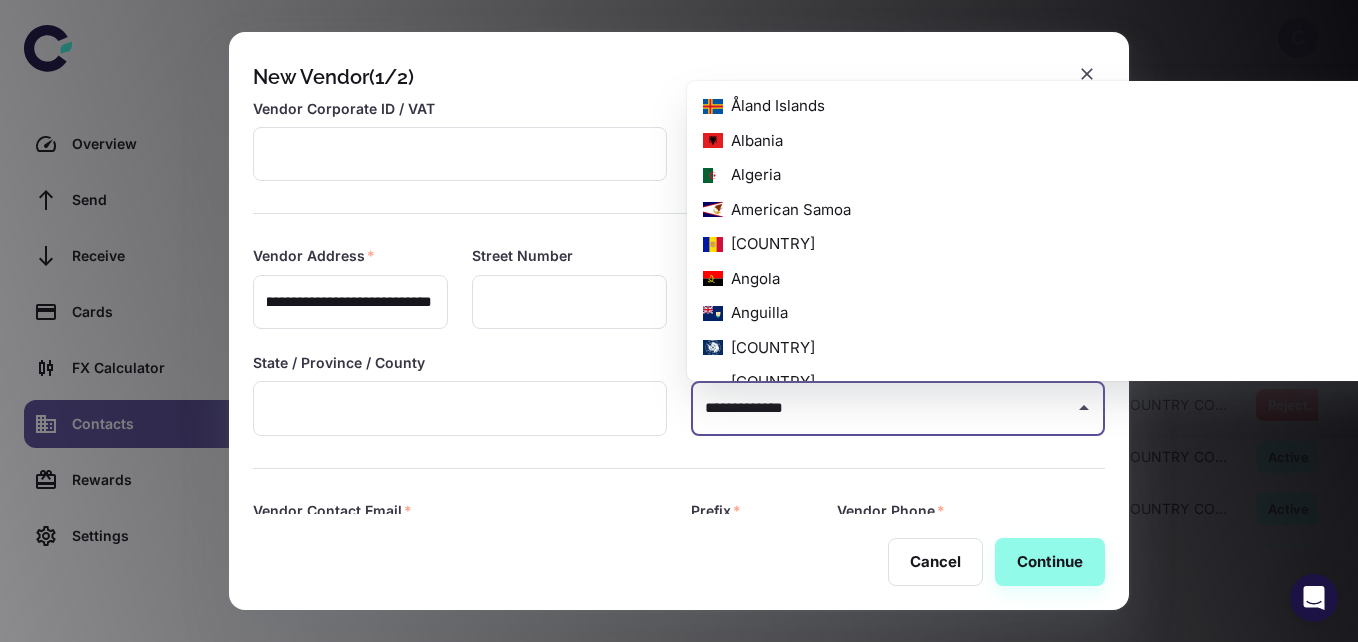 scroll, scrollTop: 0, scrollLeft: 0, axis: both 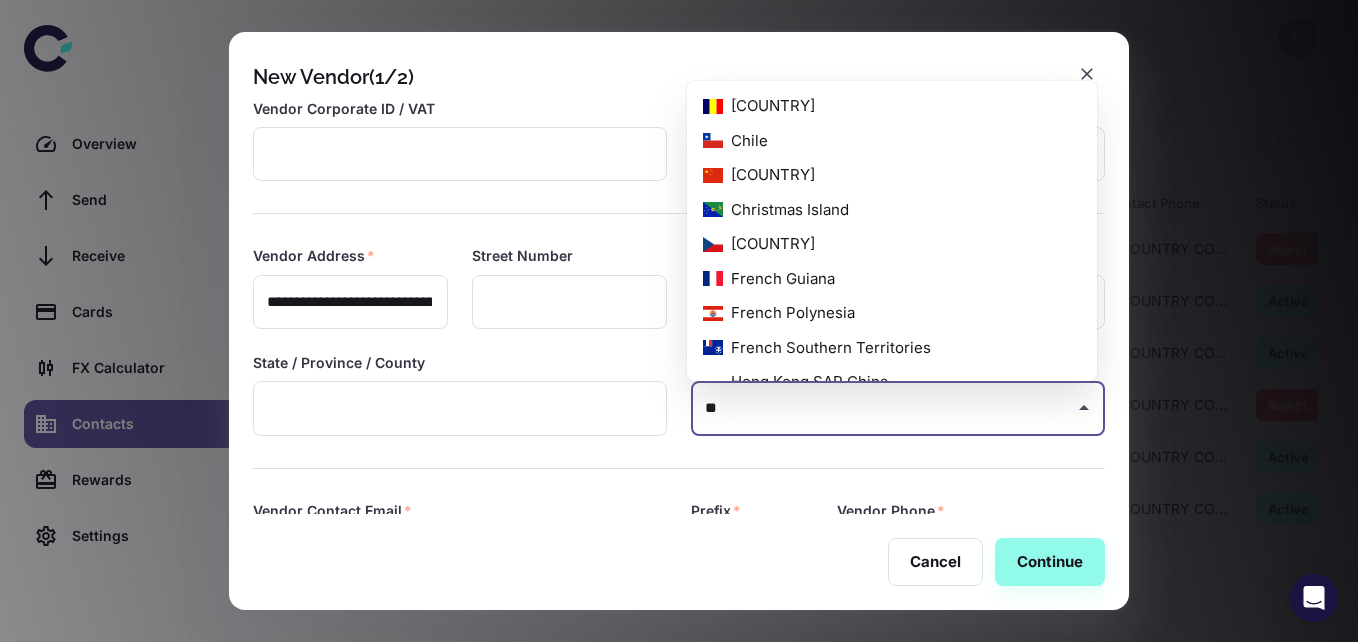 click on "[COUNTRY]" at bounding box center (892, 175) 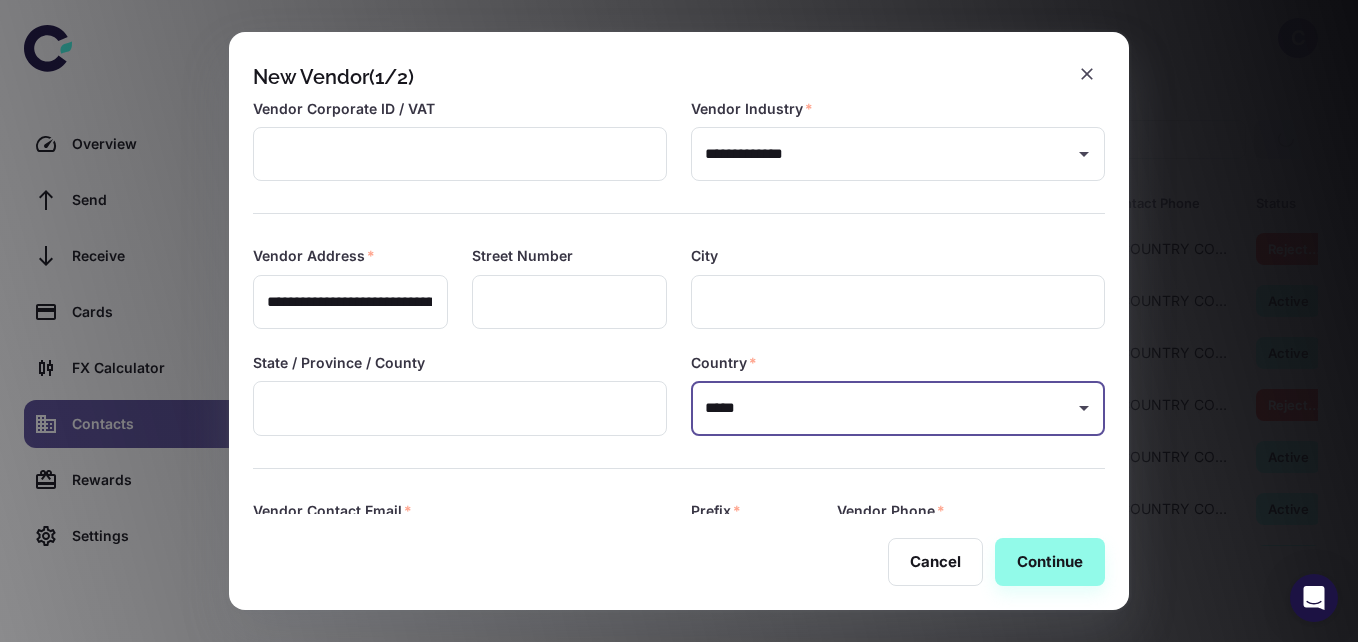 scroll, scrollTop: 223, scrollLeft: 0, axis: vertical 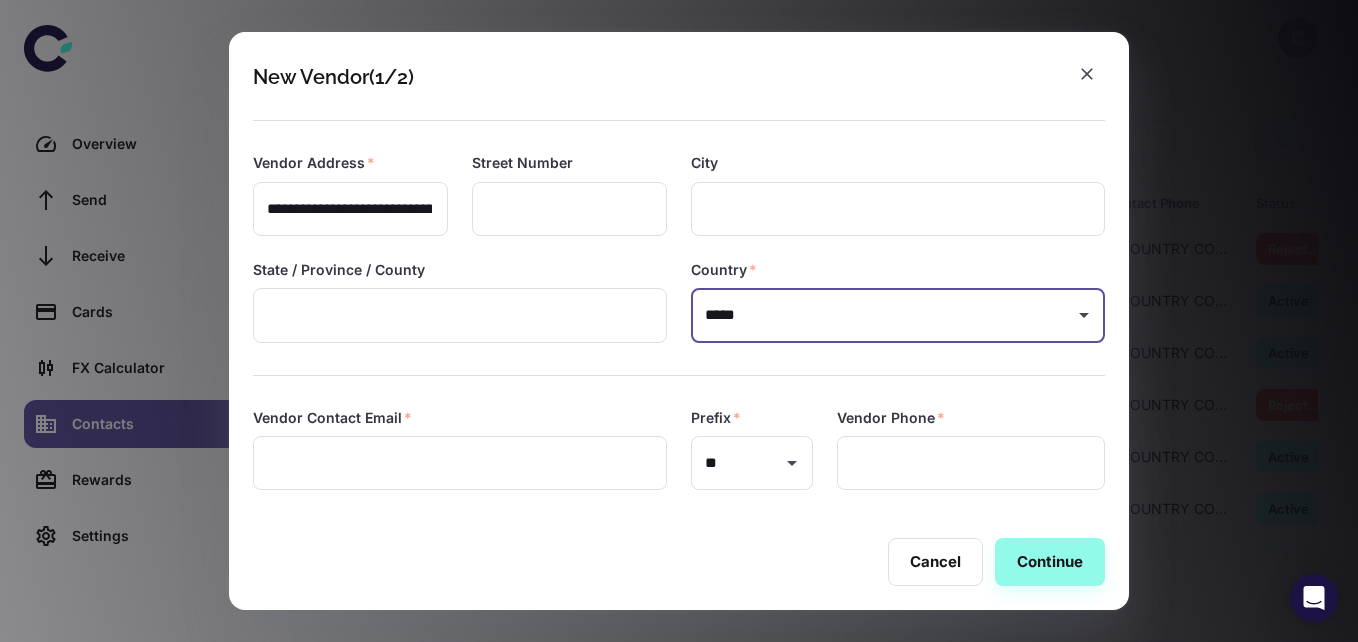type on "*****" 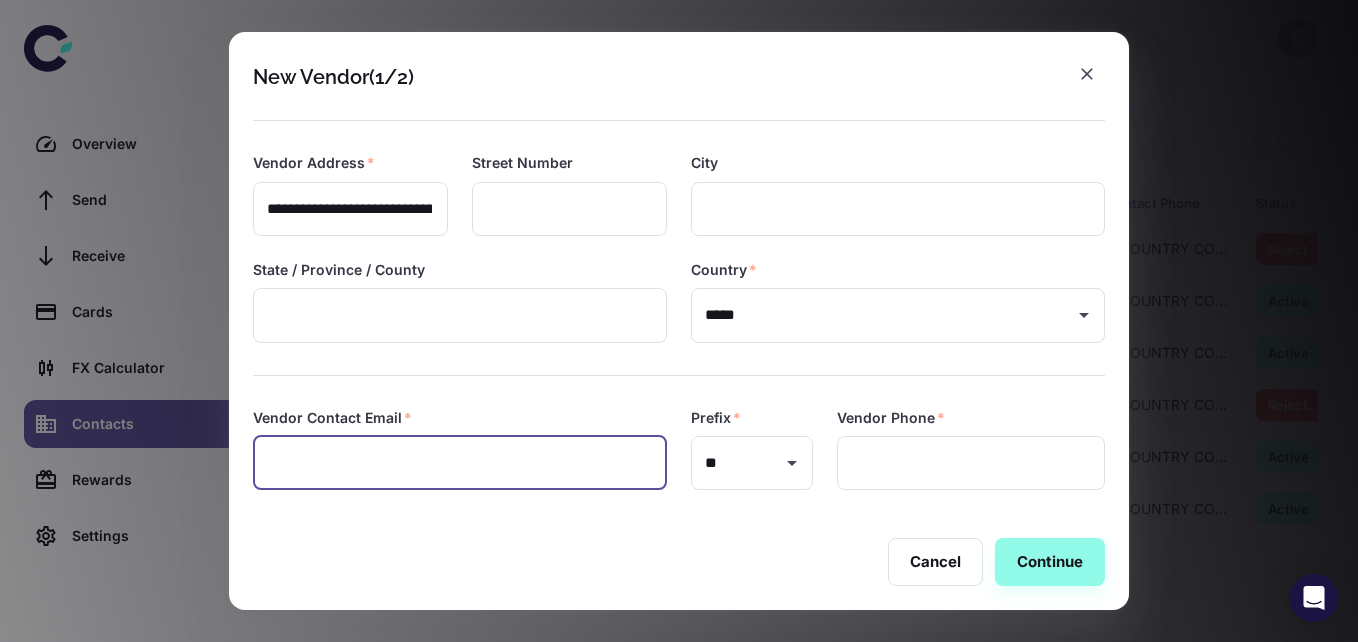click at bounding box center [460, 463] 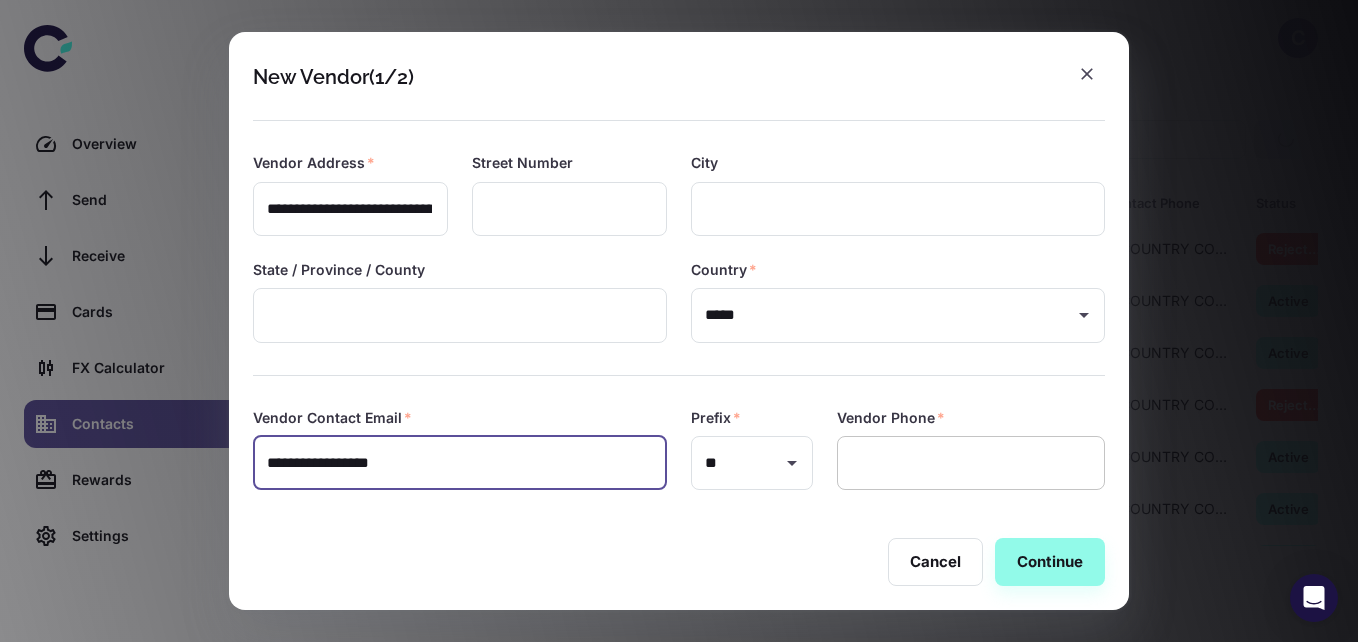type on "**********" 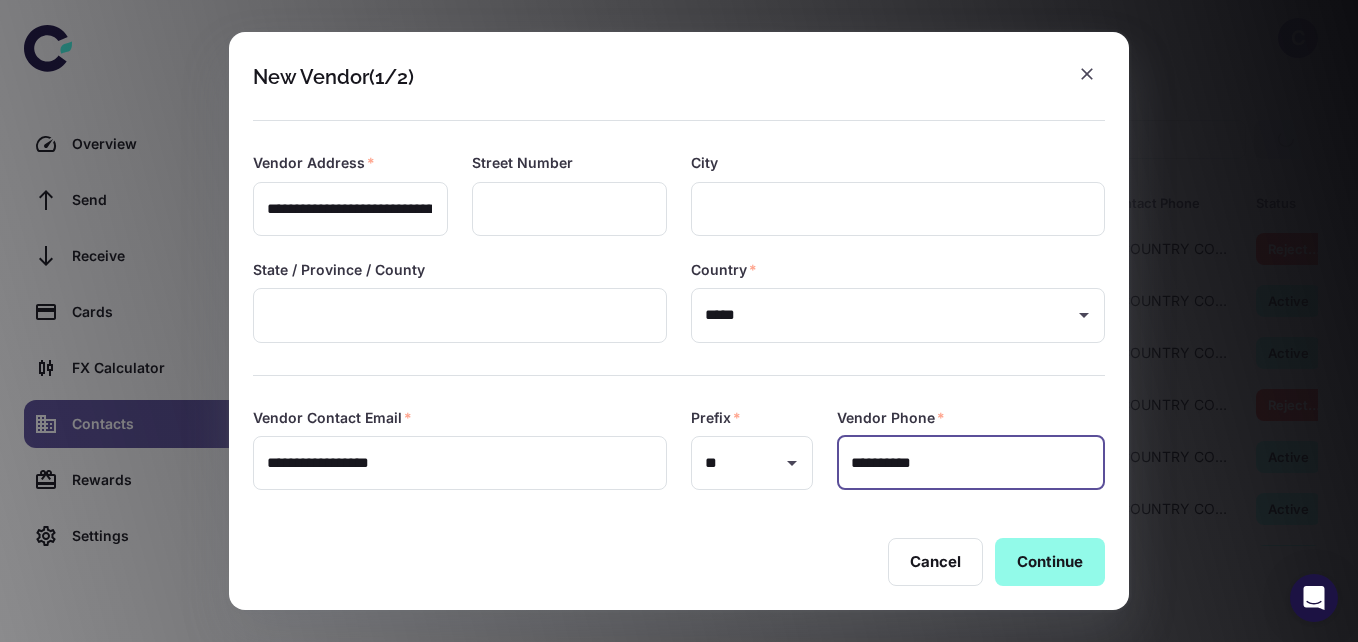 type on "**********" 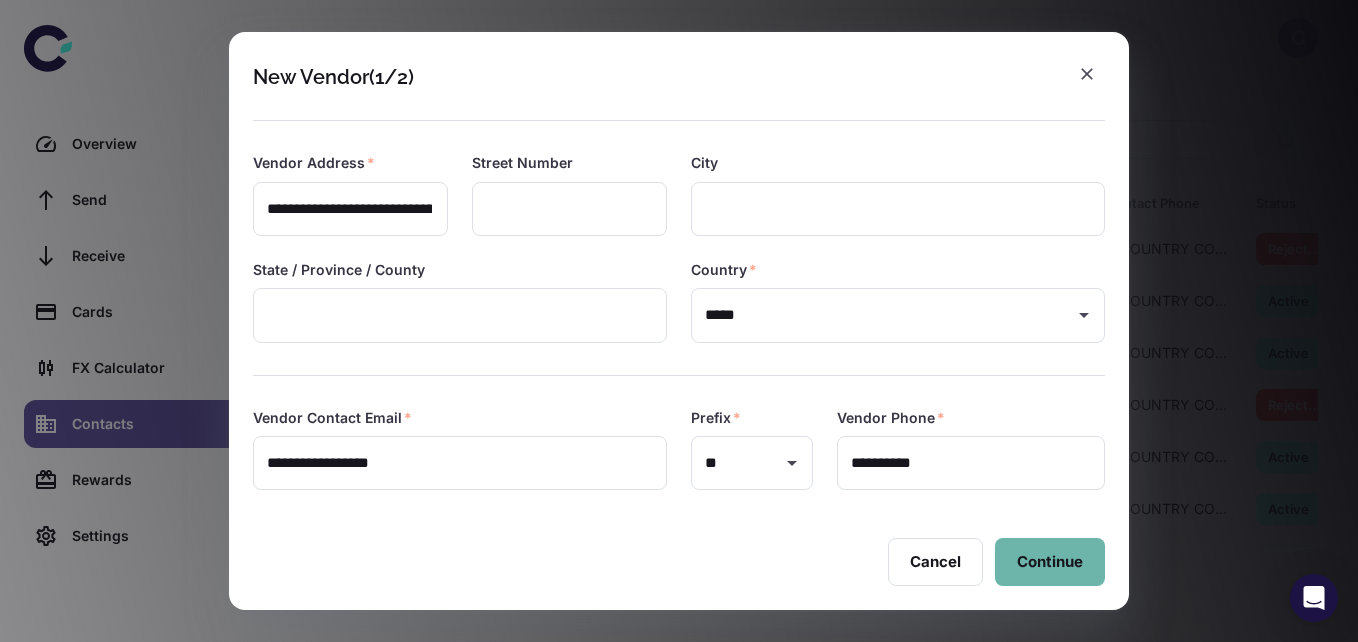 click on "Continue" at bounding box center (1050, 562) 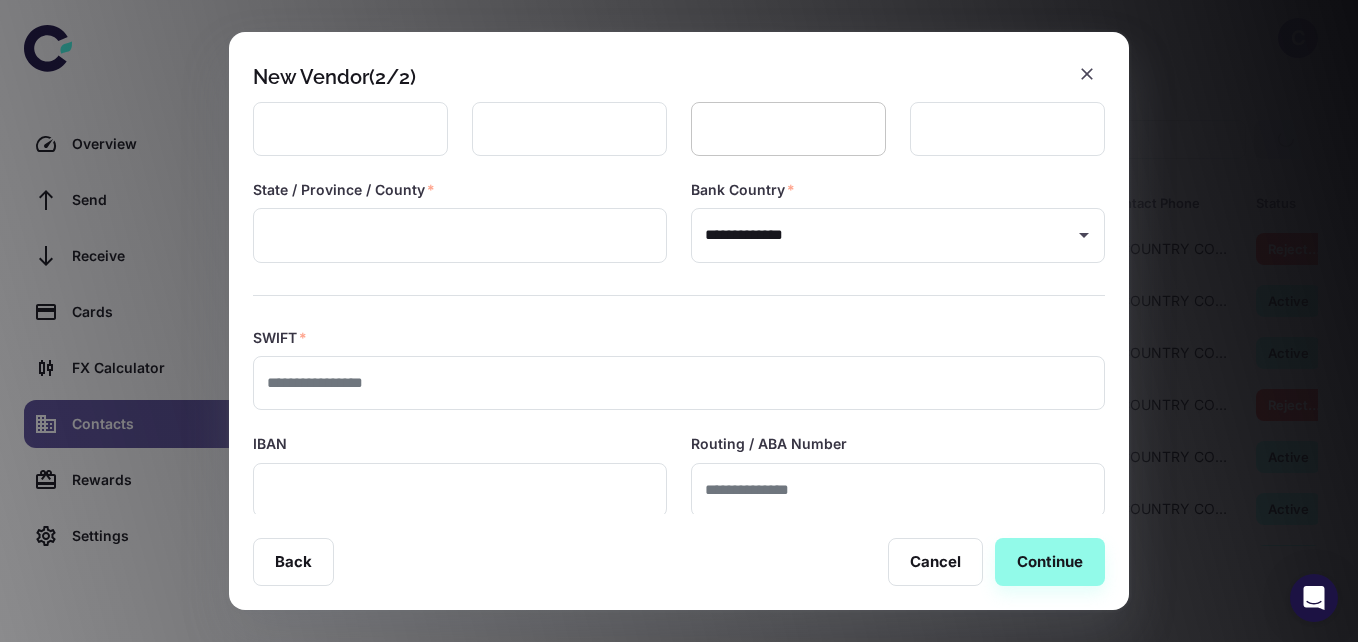 scroll, scrollTop: 0, scrollLeft: 0, axis: both 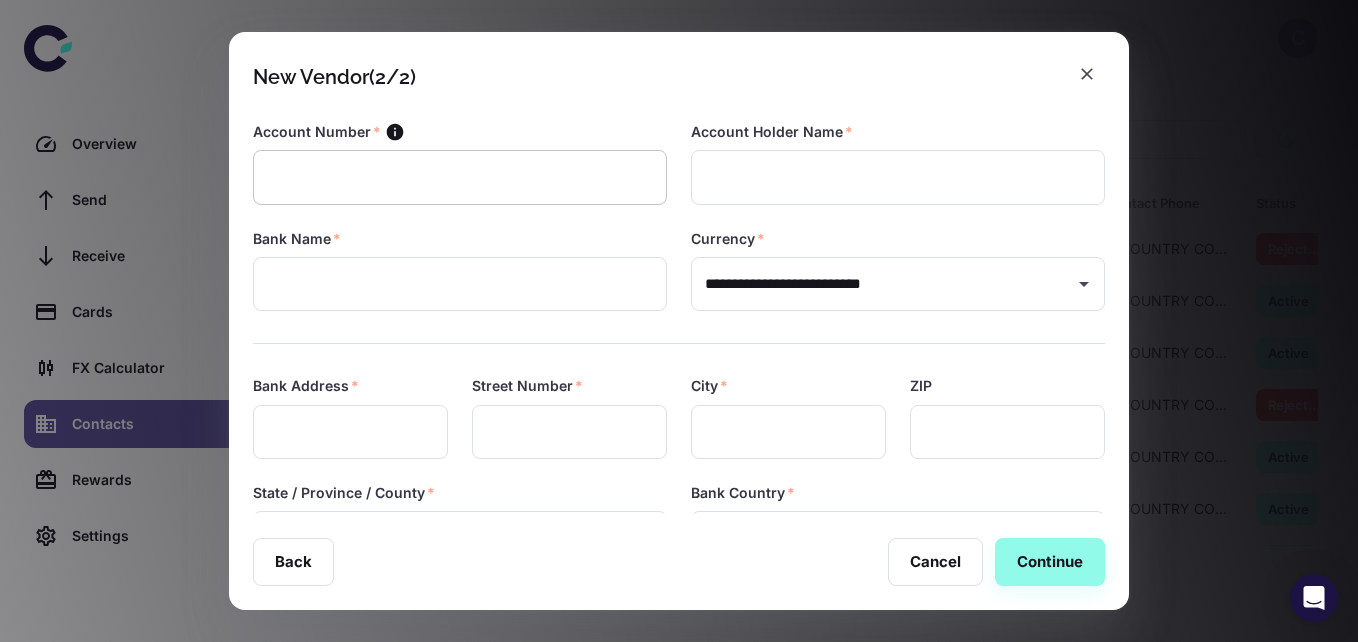 click at bounding box center (460, 177) 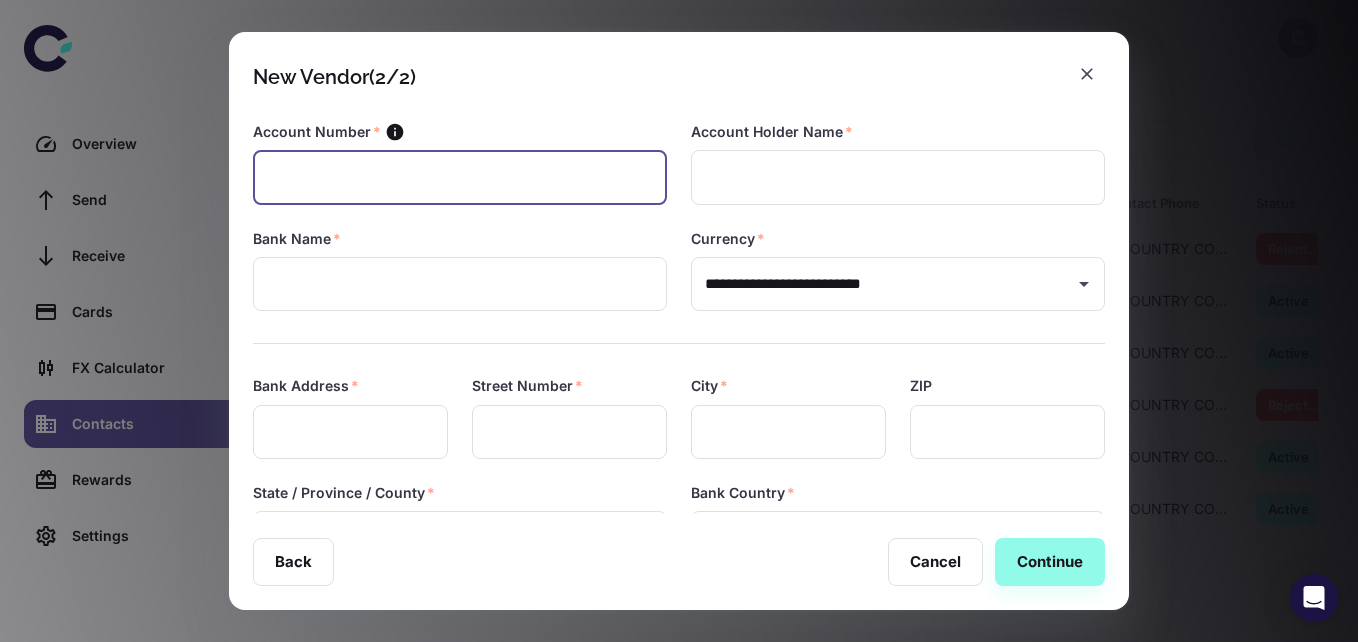 paste on "**********" 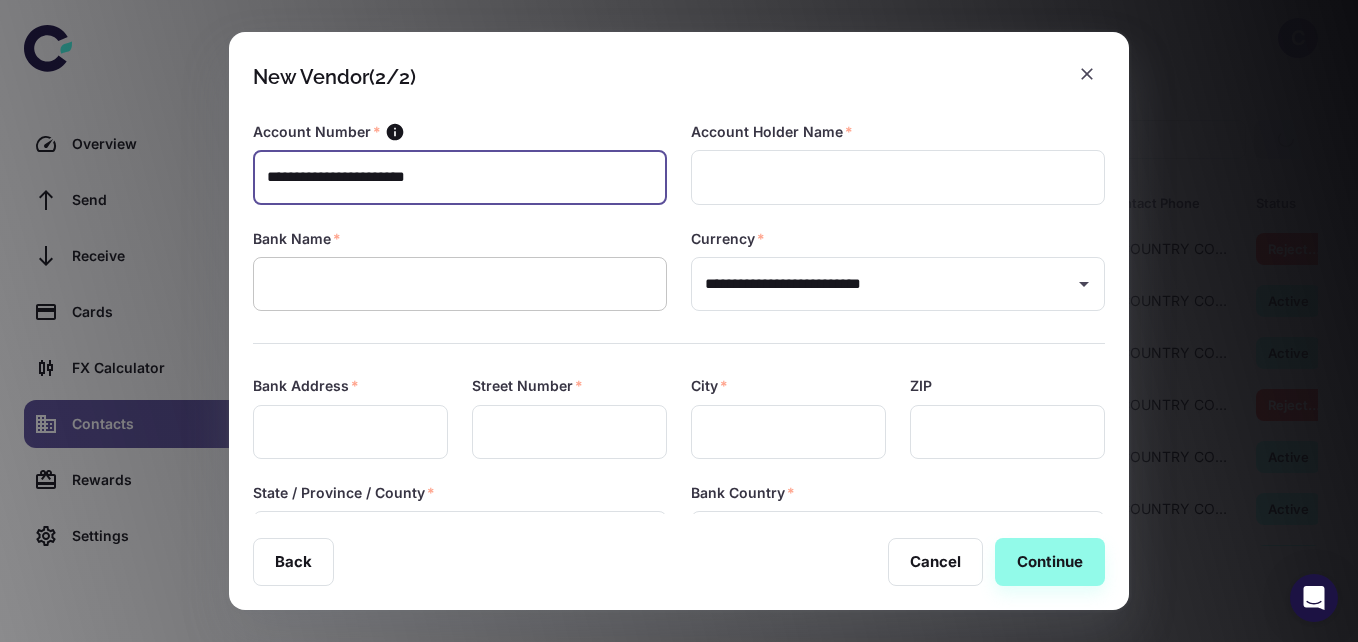 type on "**********" 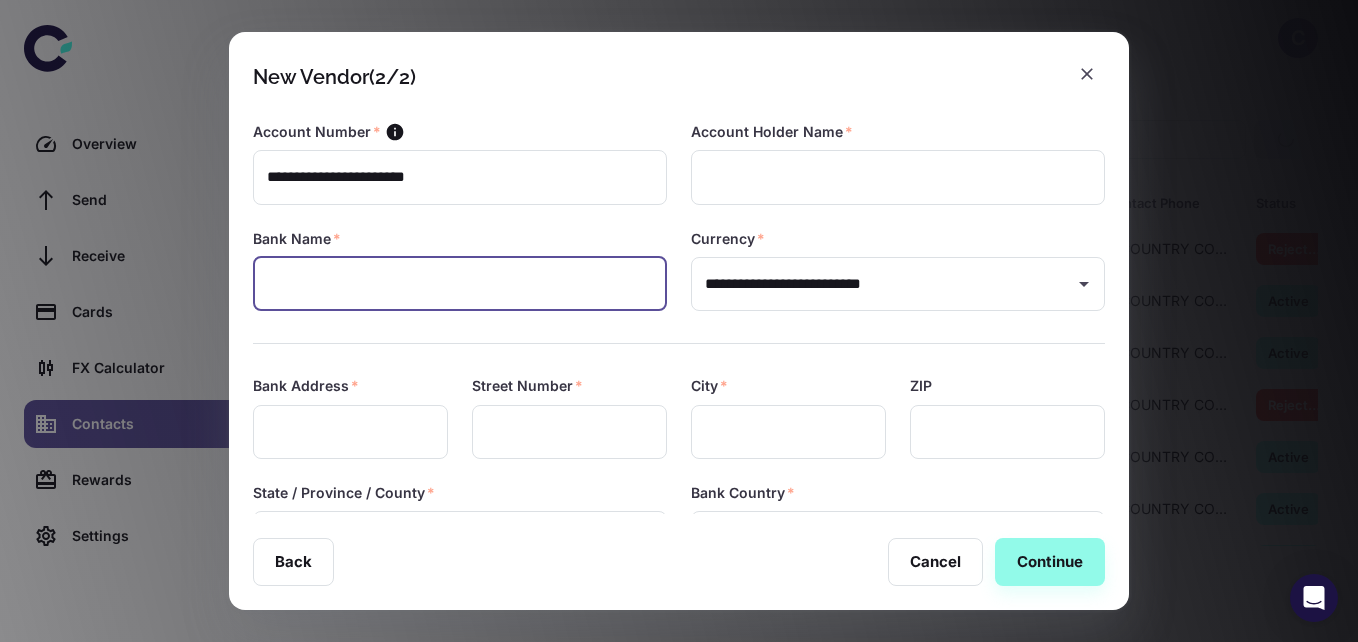 paste on "**********" 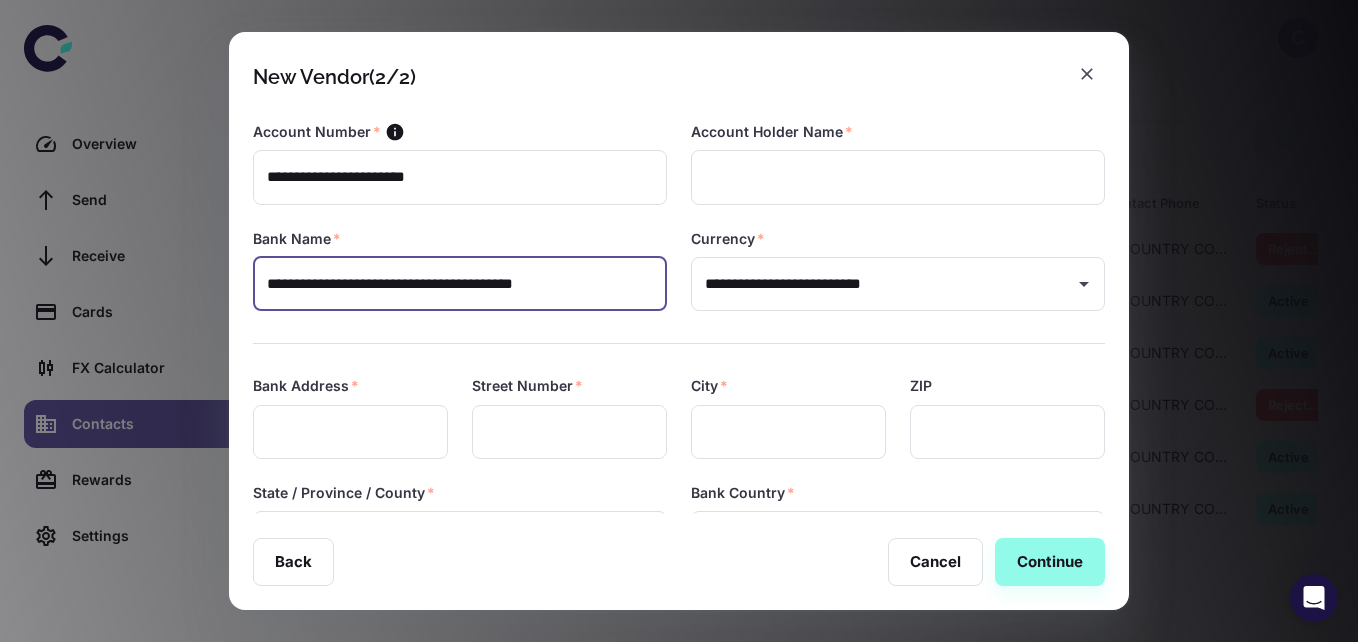scroll, scrollTop: 131, scrollLeft: 0, axis: vertical 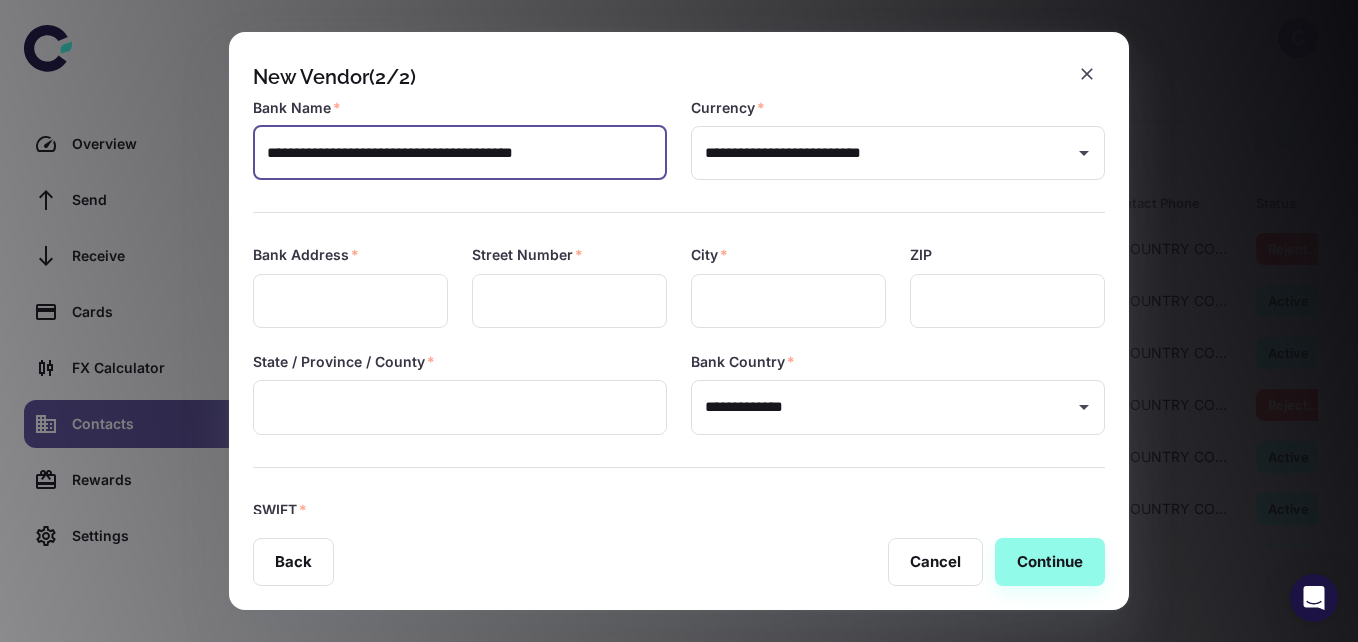 type on "**********" 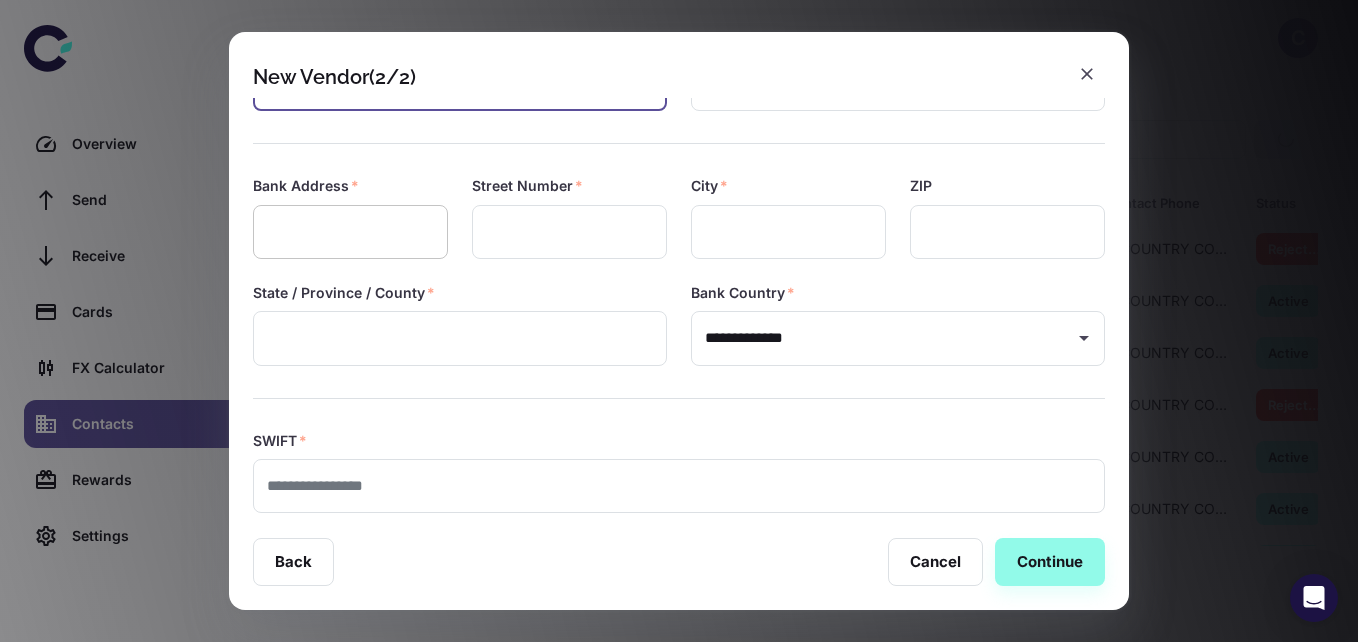 scroll, scrollTop: 203, scrollLeft: 0, axis: vertical 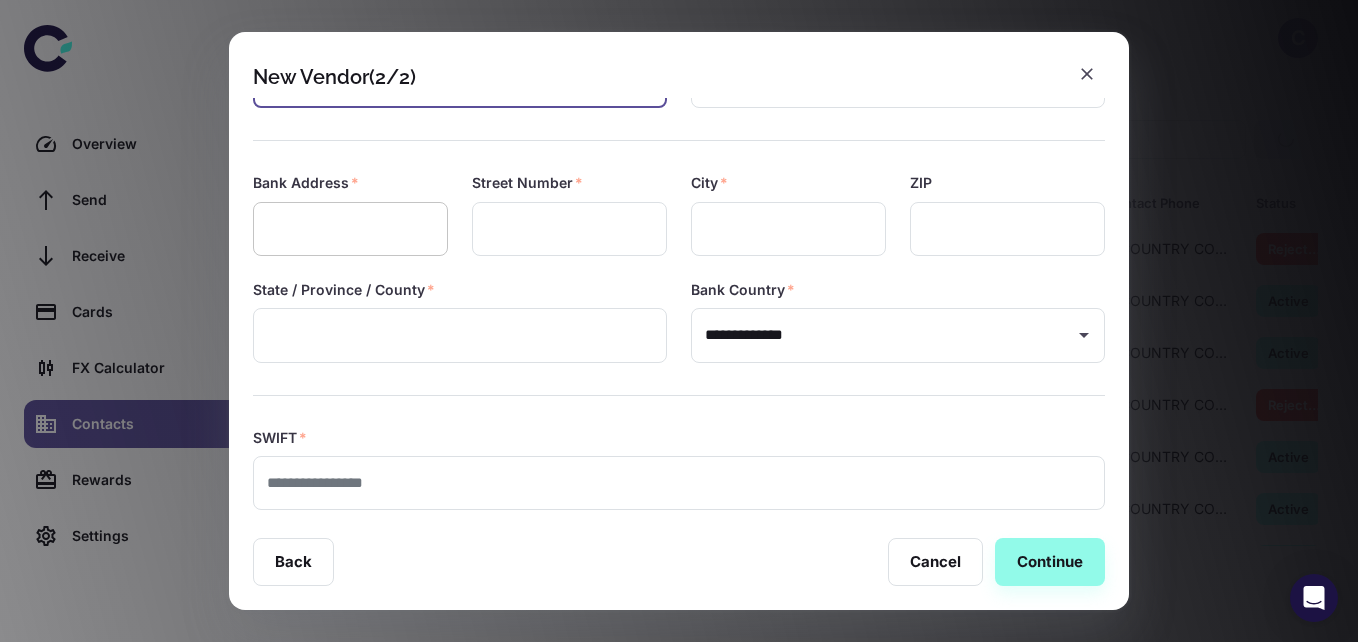 click at bounding box center [350, 229] 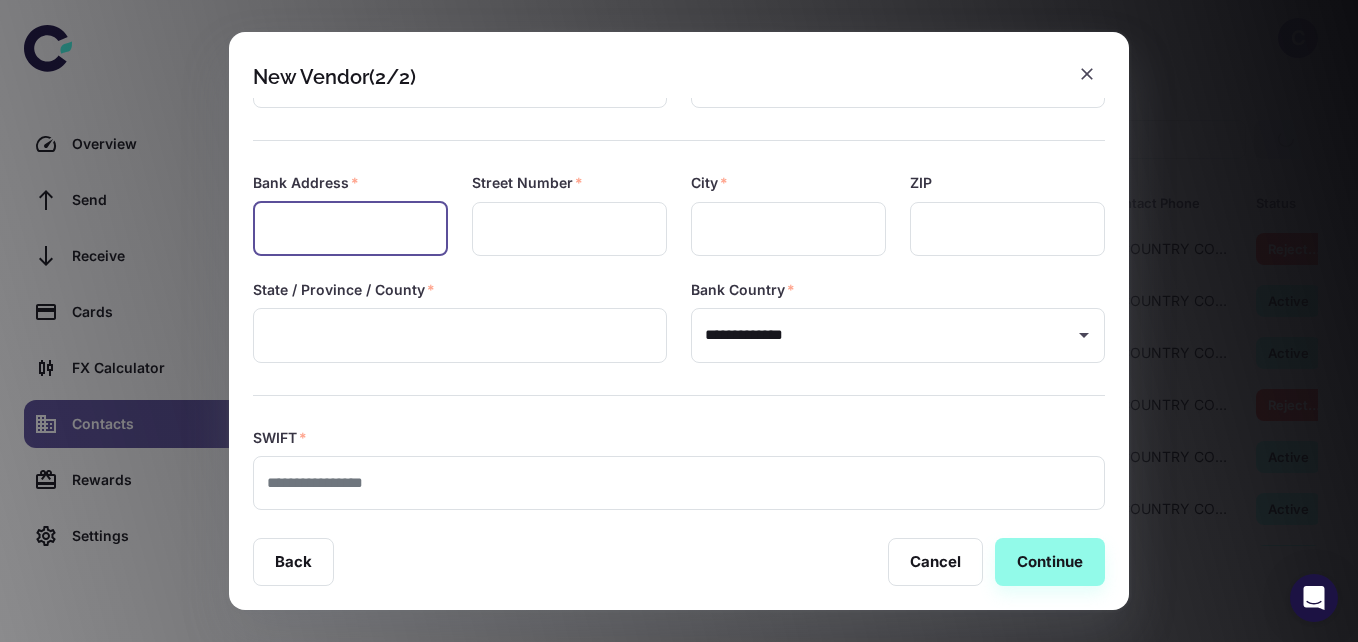 paste on "**********" 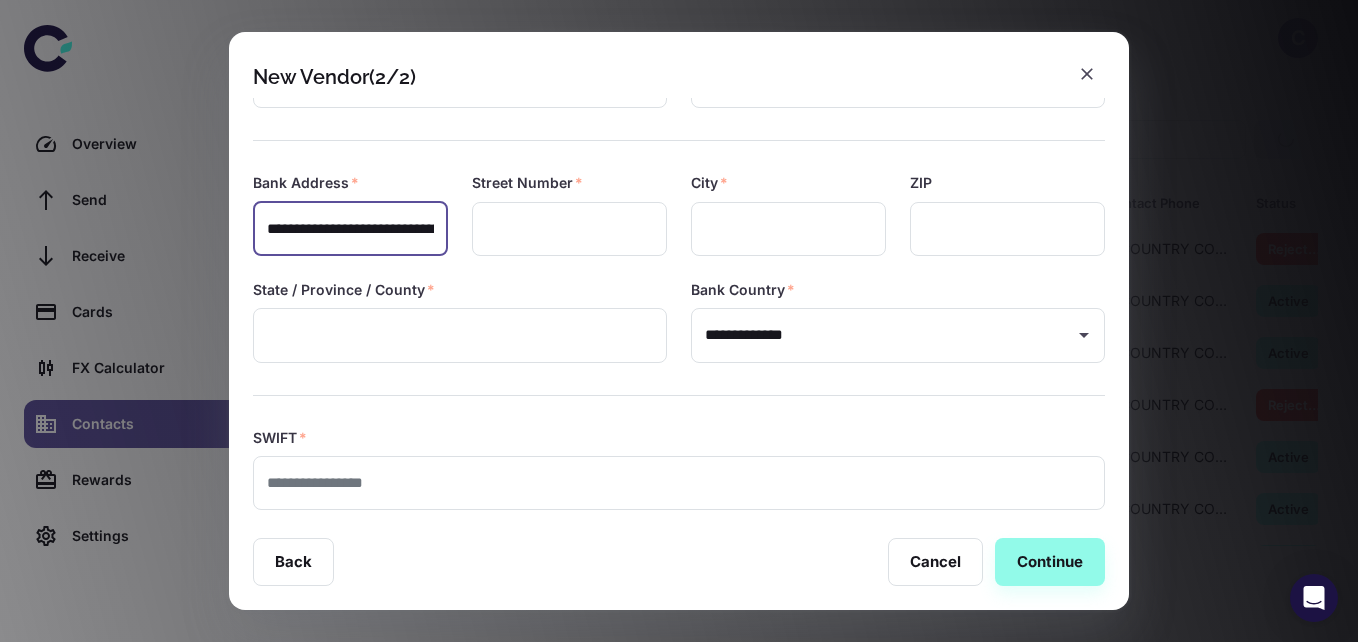 scroll, scrollTop: 0, scrollLeft: 300, axis: horizontal 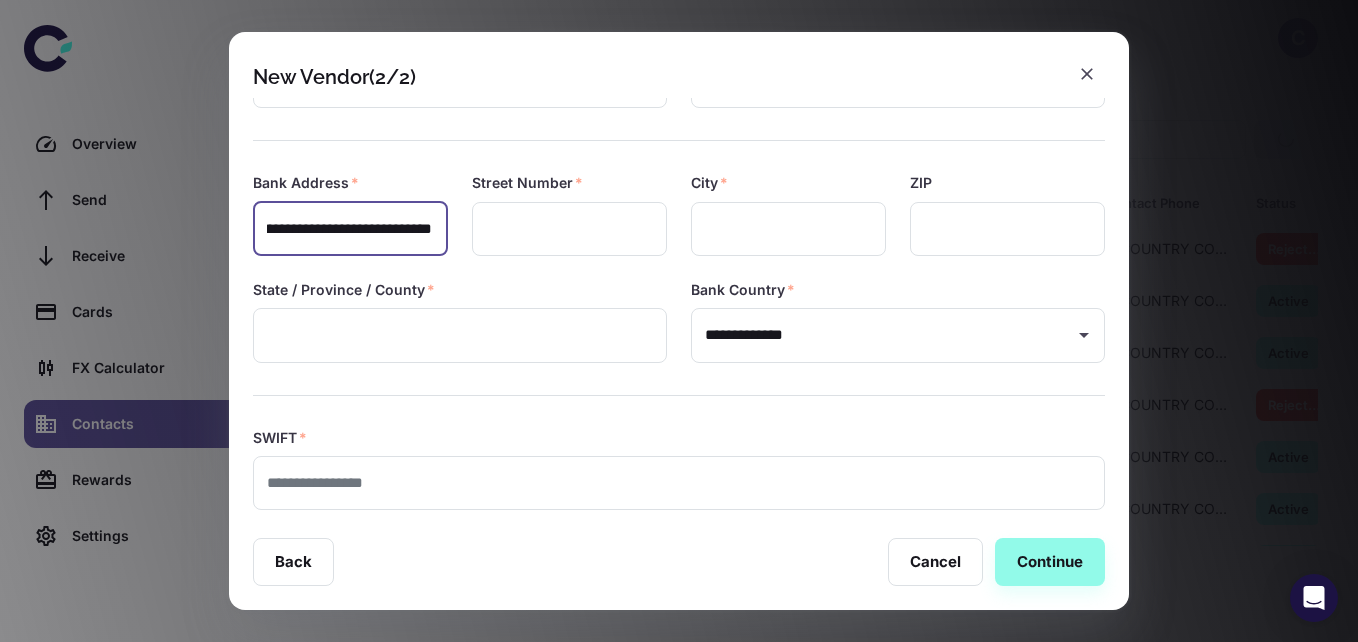 type on "**********" 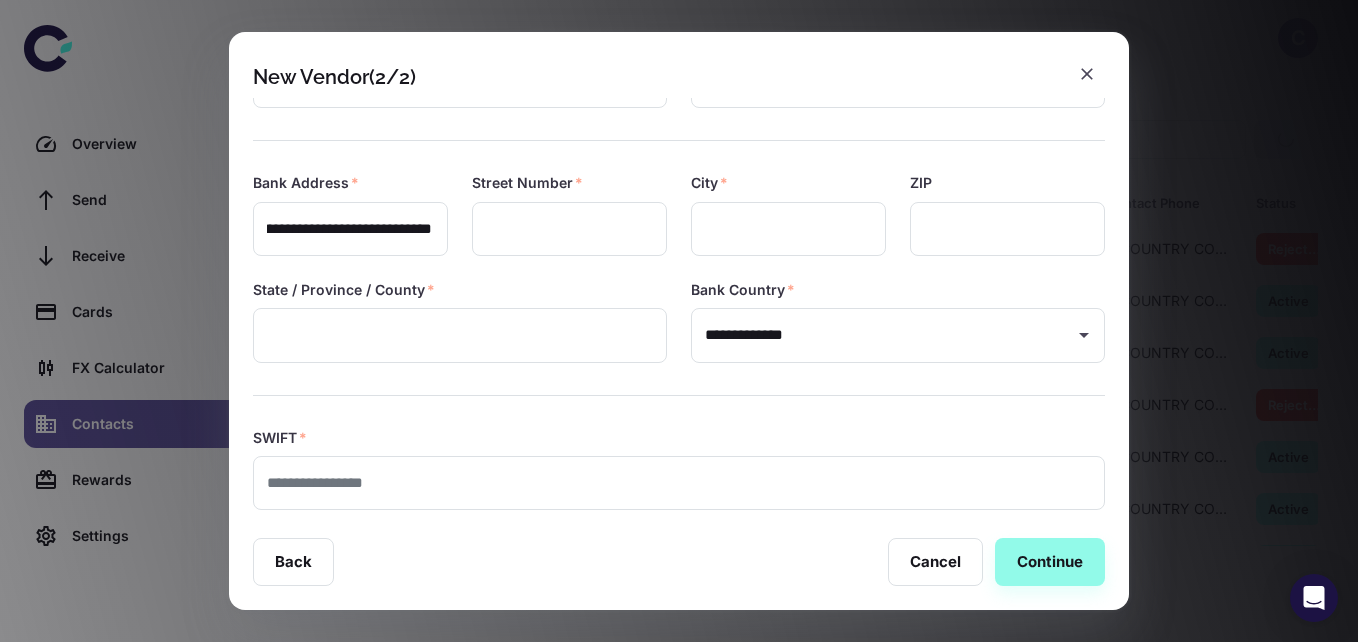 scroll, scrollTop: 0, scrollLeft: 0, axis: both 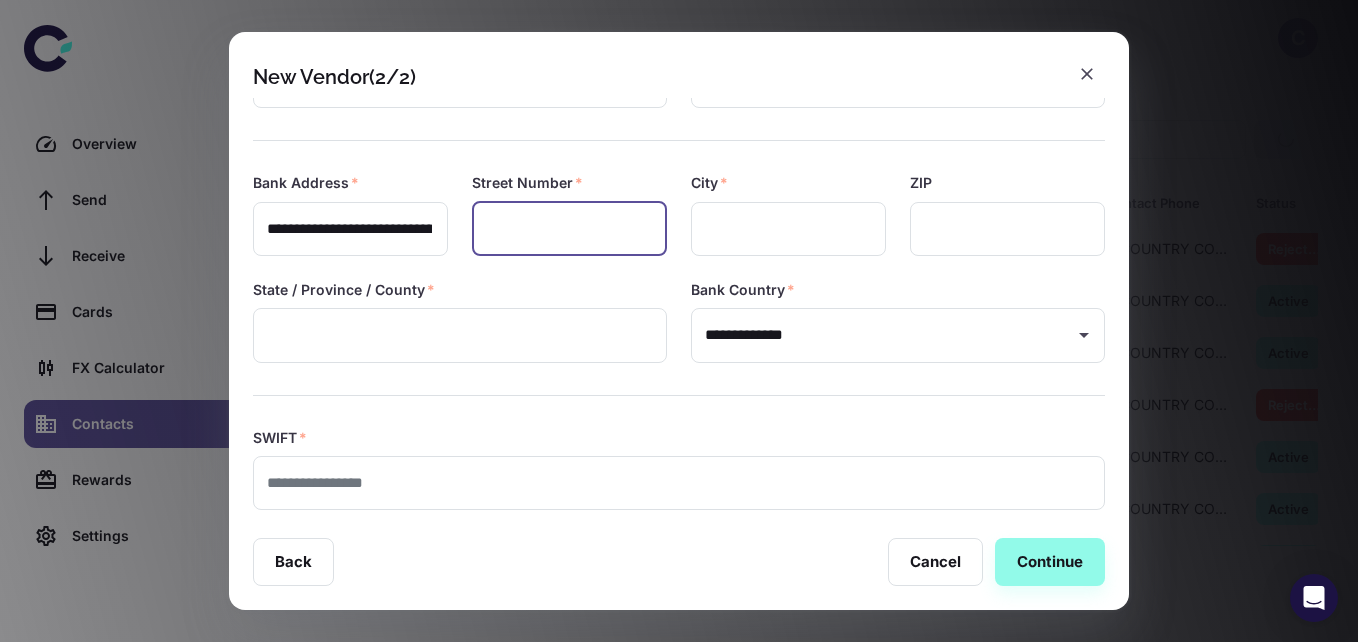 click at bounding box center [569, 229] 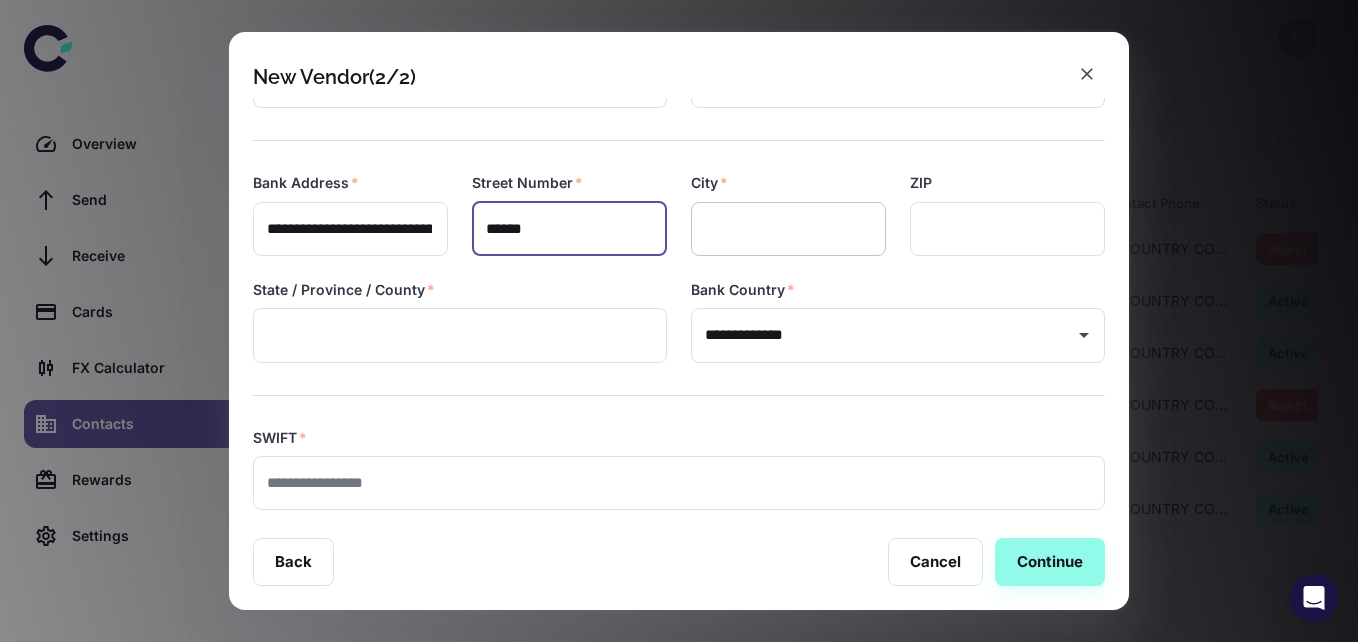 type on "******" 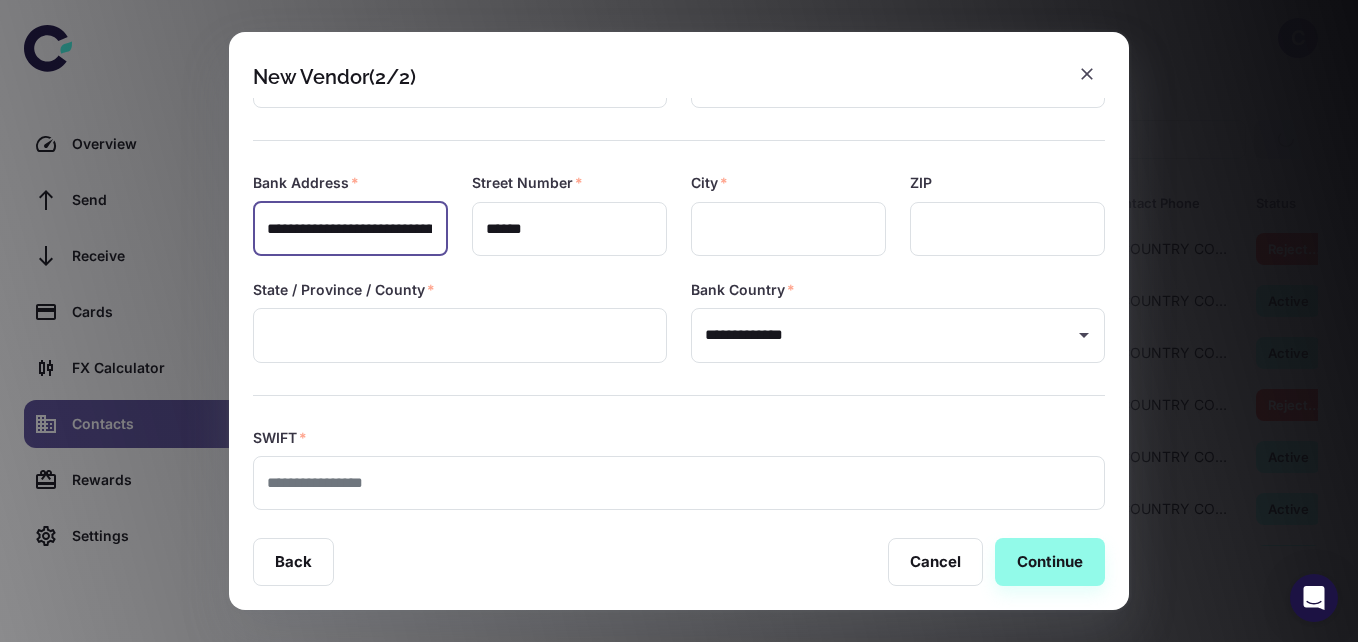 click on "**********" at bounding box center [349, 229] 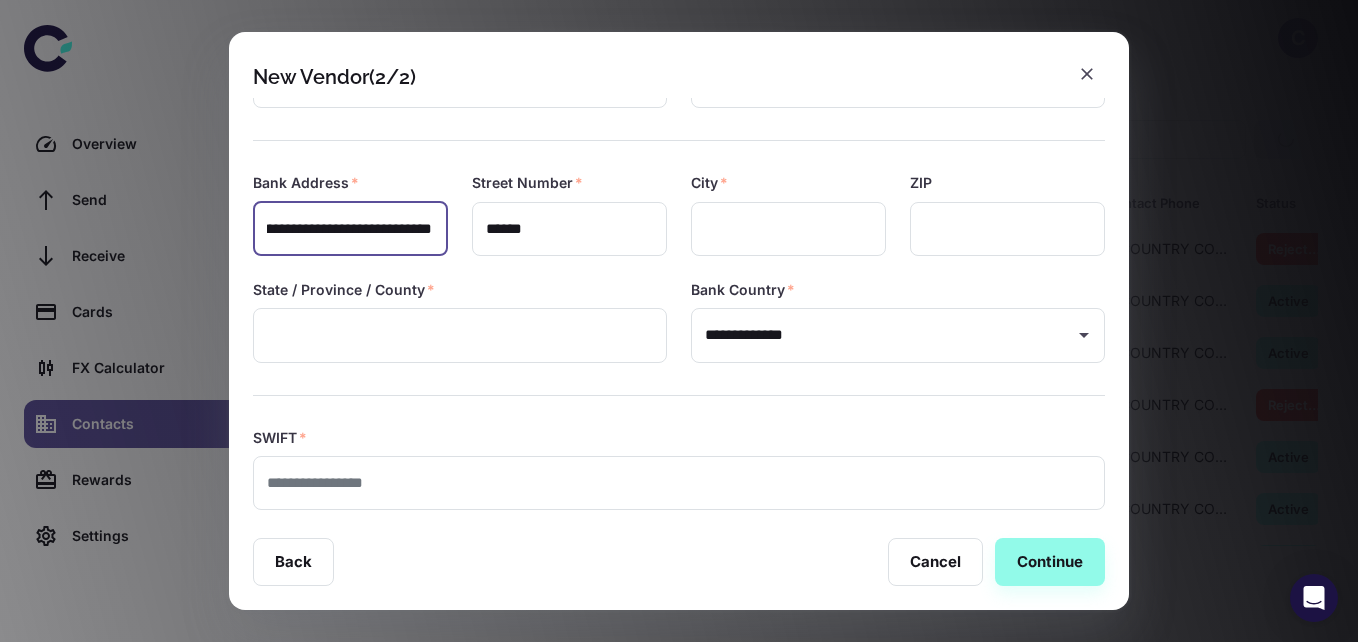 scroll, scrollTop: 0, scrollLeft: 216, axis: horizontal 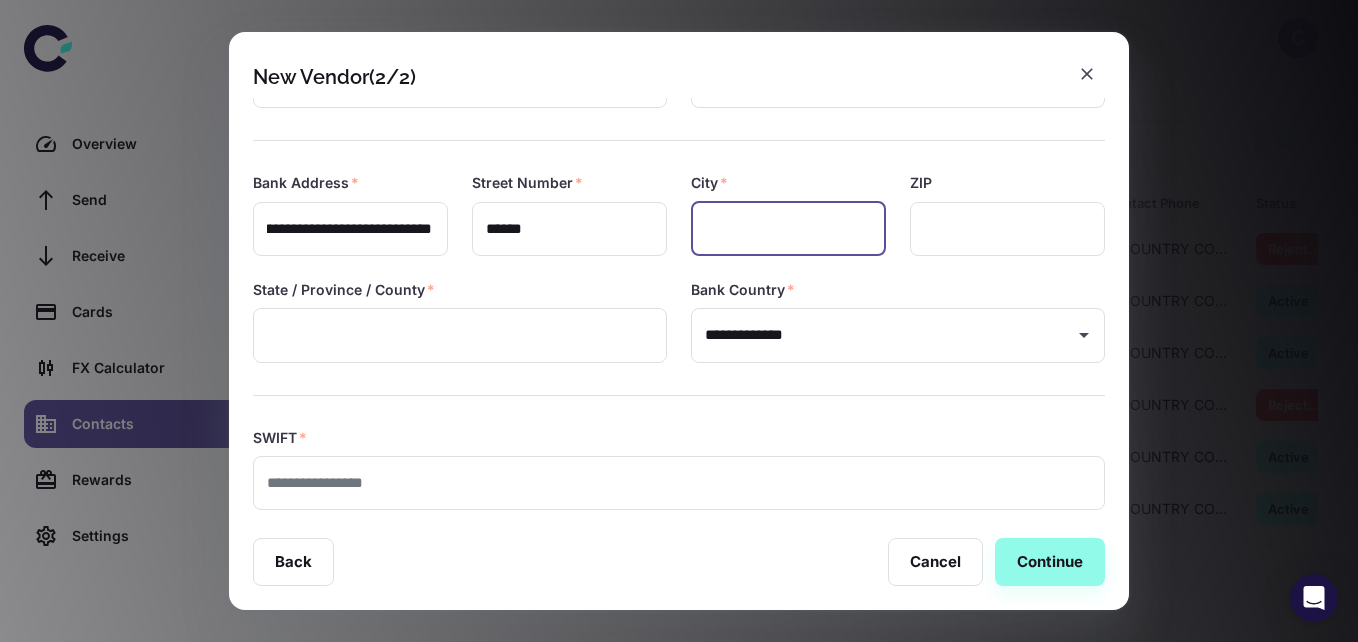 click at bounding box center [788, 229] 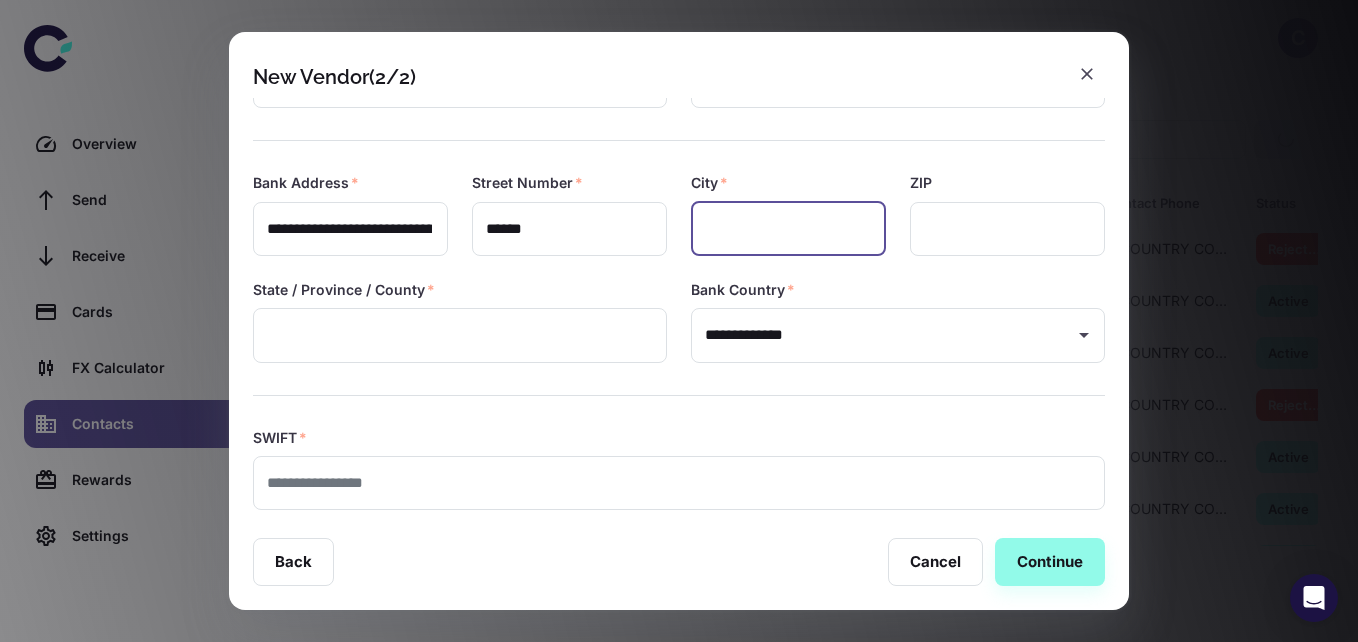 paste on "*********" 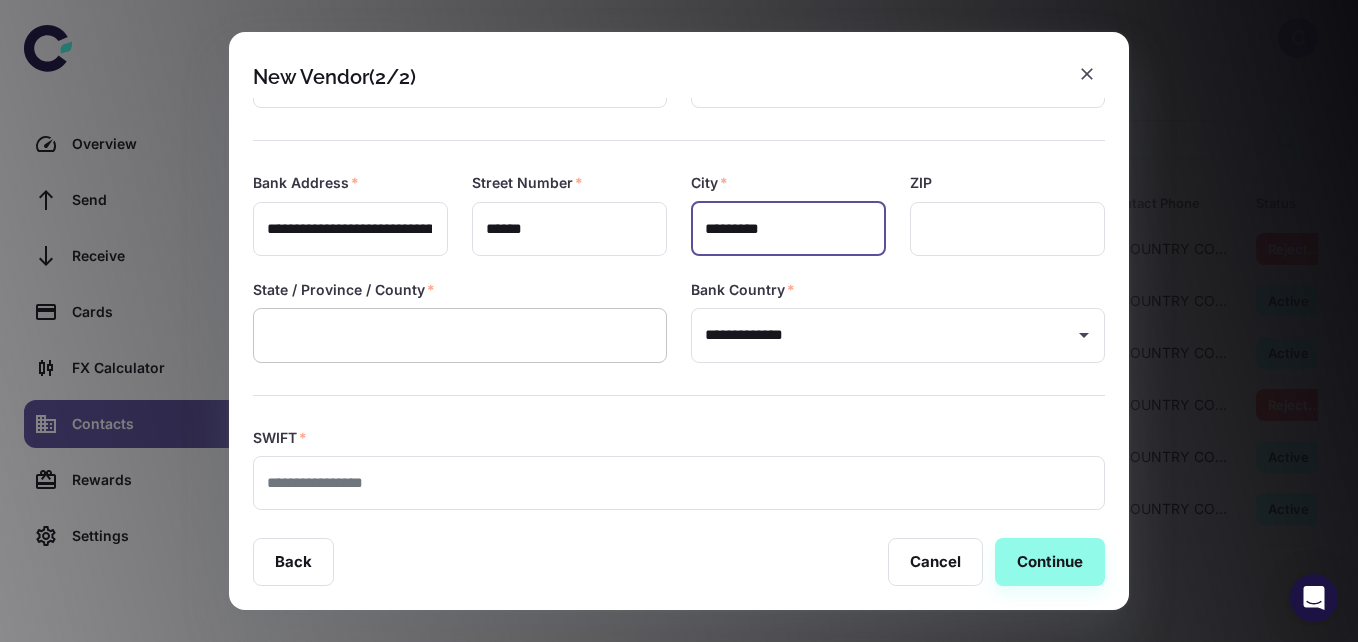 type on "*********" 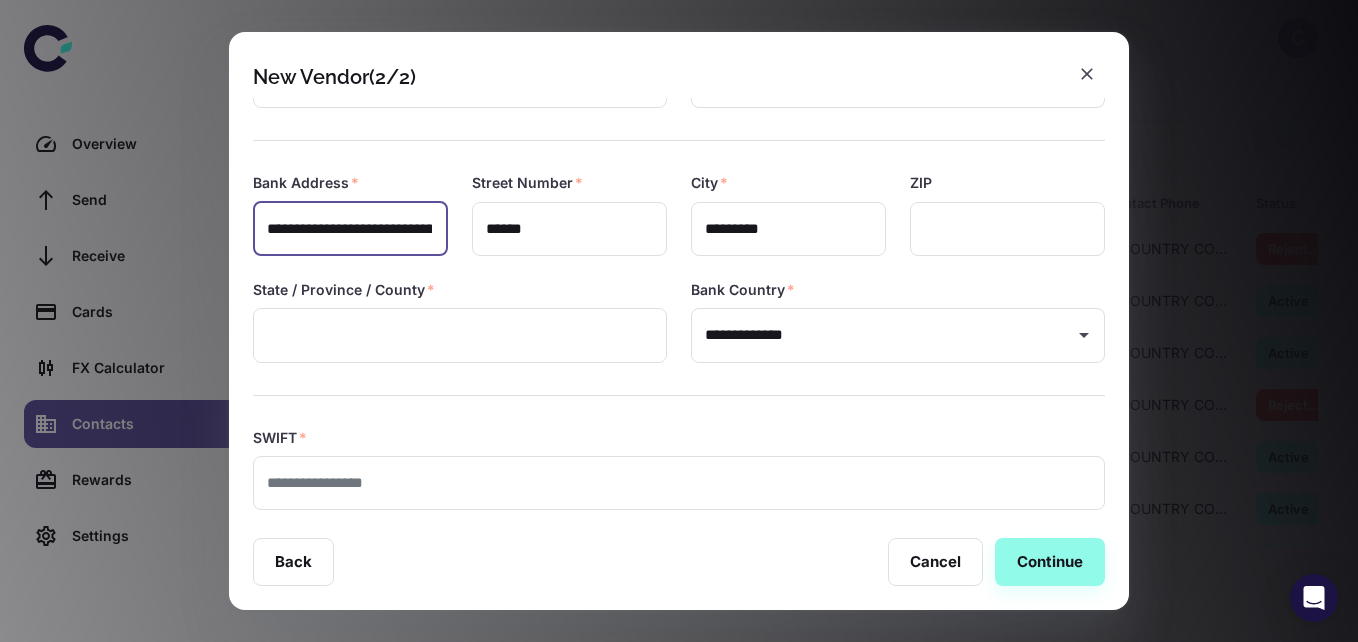 click on "**********" at bounding box center [349, 229] 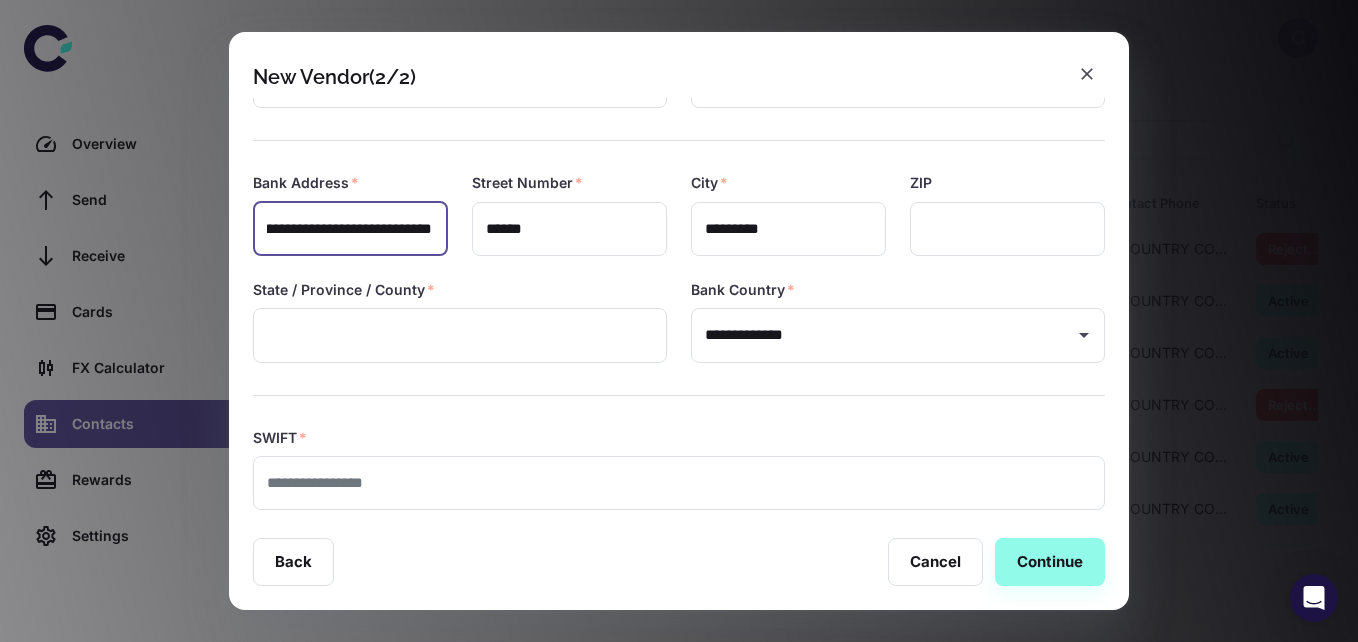 scroll, scrollTop: 0, scrollLeft: 300, axis: horizontal 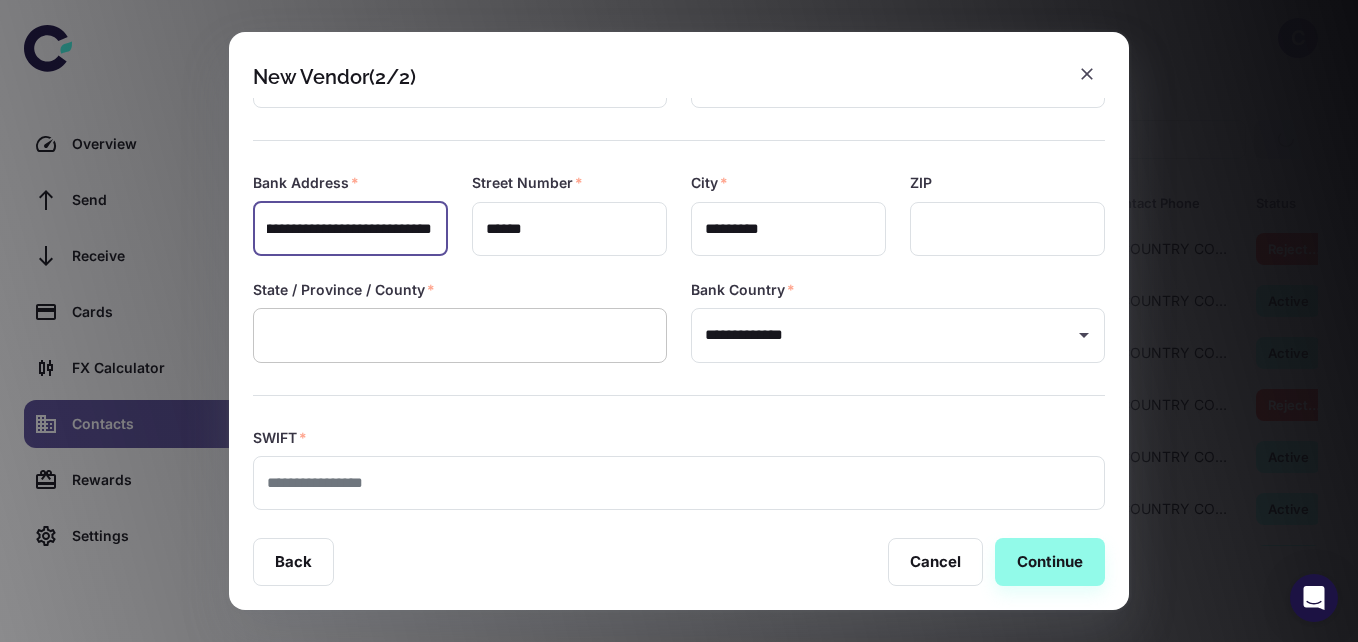 click at bounding box center [460, 335] 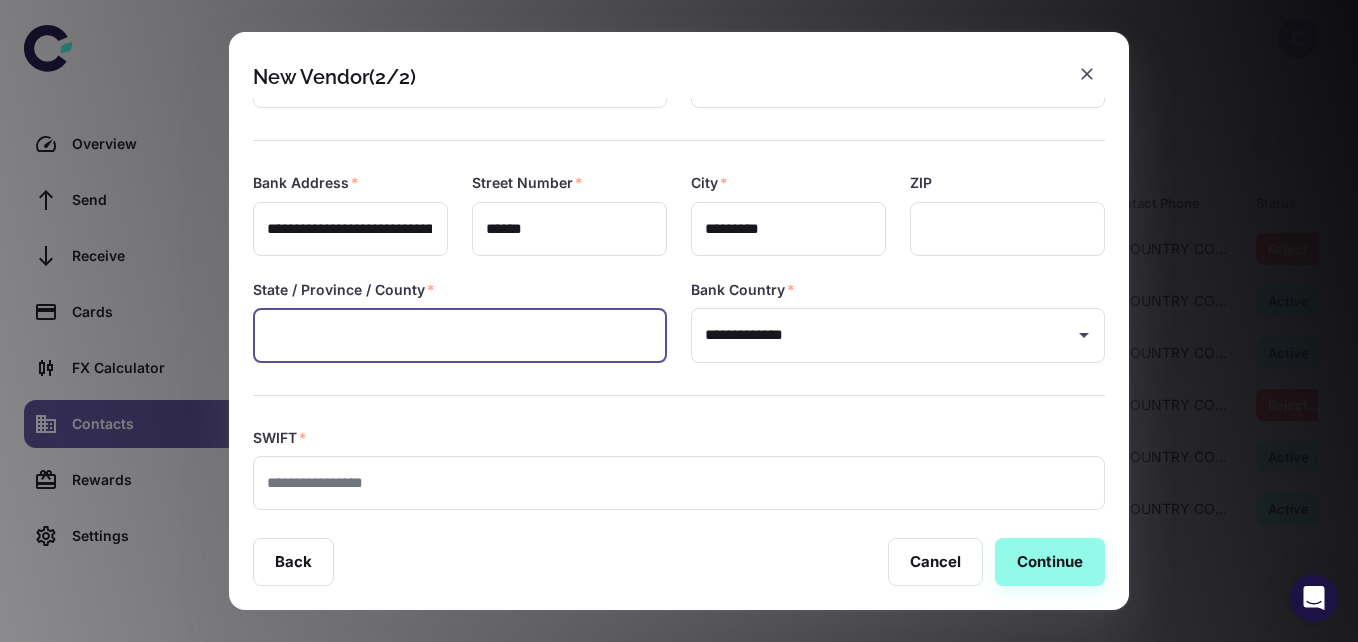 paste on "********" 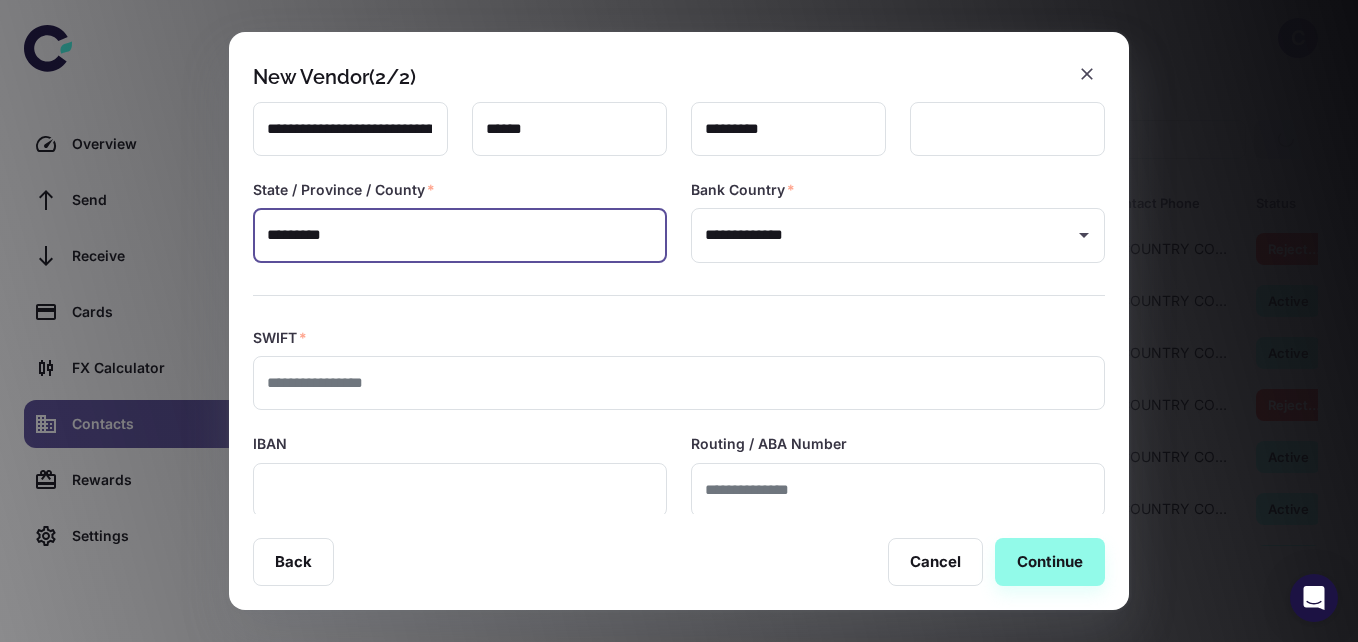 scroll, scrollTop: 330, scrollLeft: 0, axis: vertical 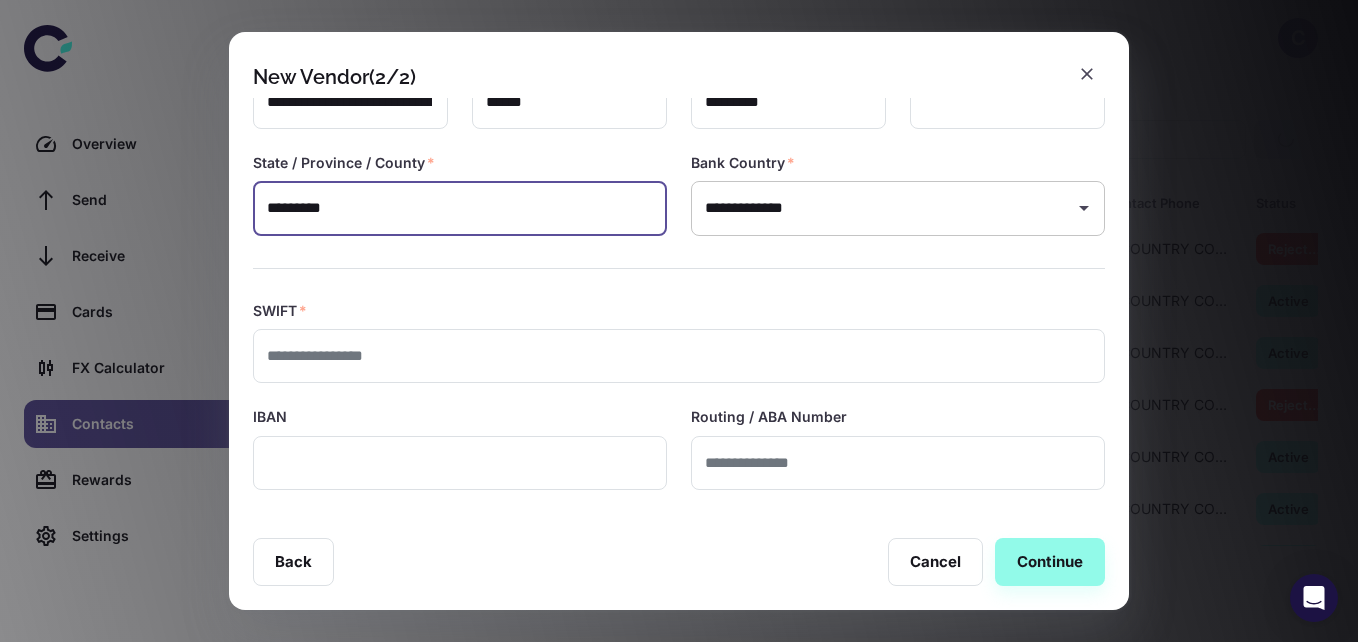 type on "********" 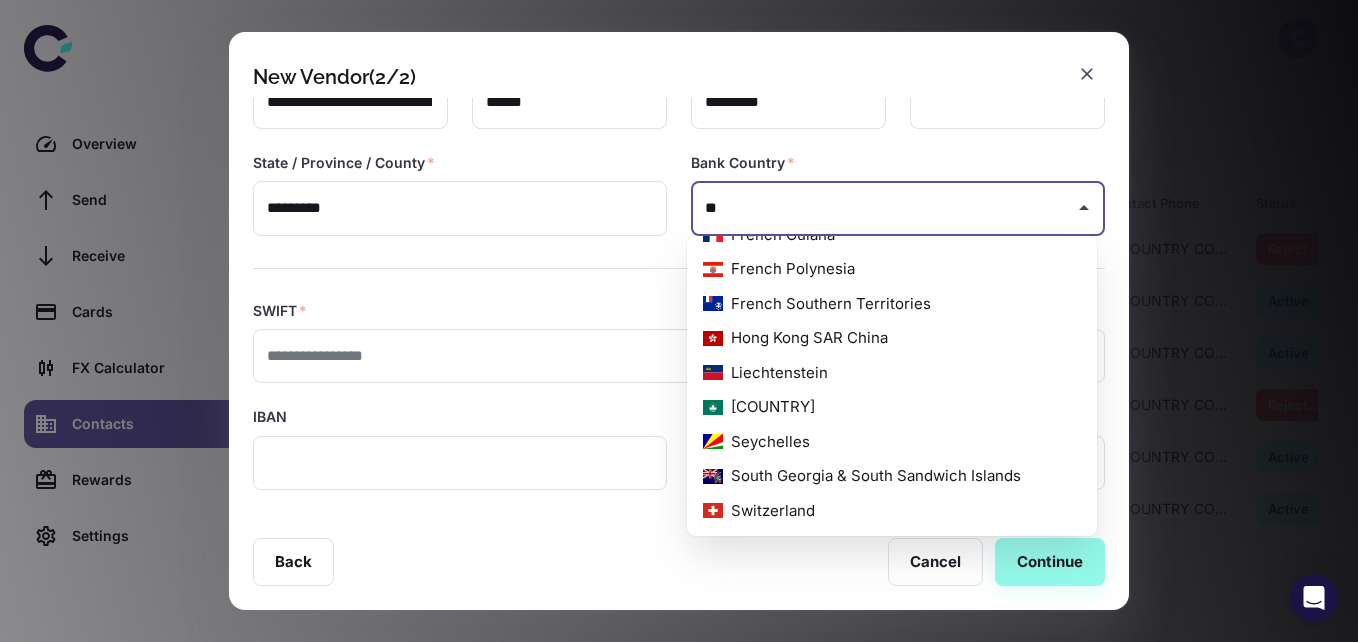 scroll, scrollTop: 0, scrollLeft: 0, axis: both 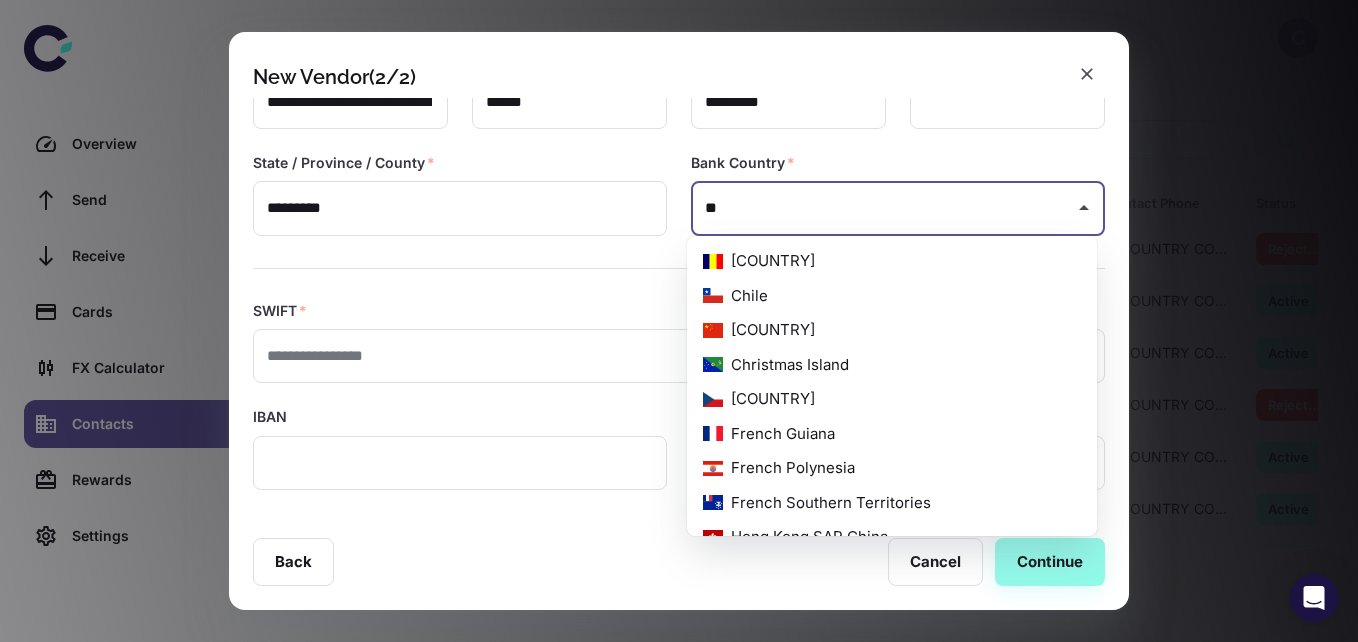 click on "[COUNTRY]" at bounding box center [892, 330] 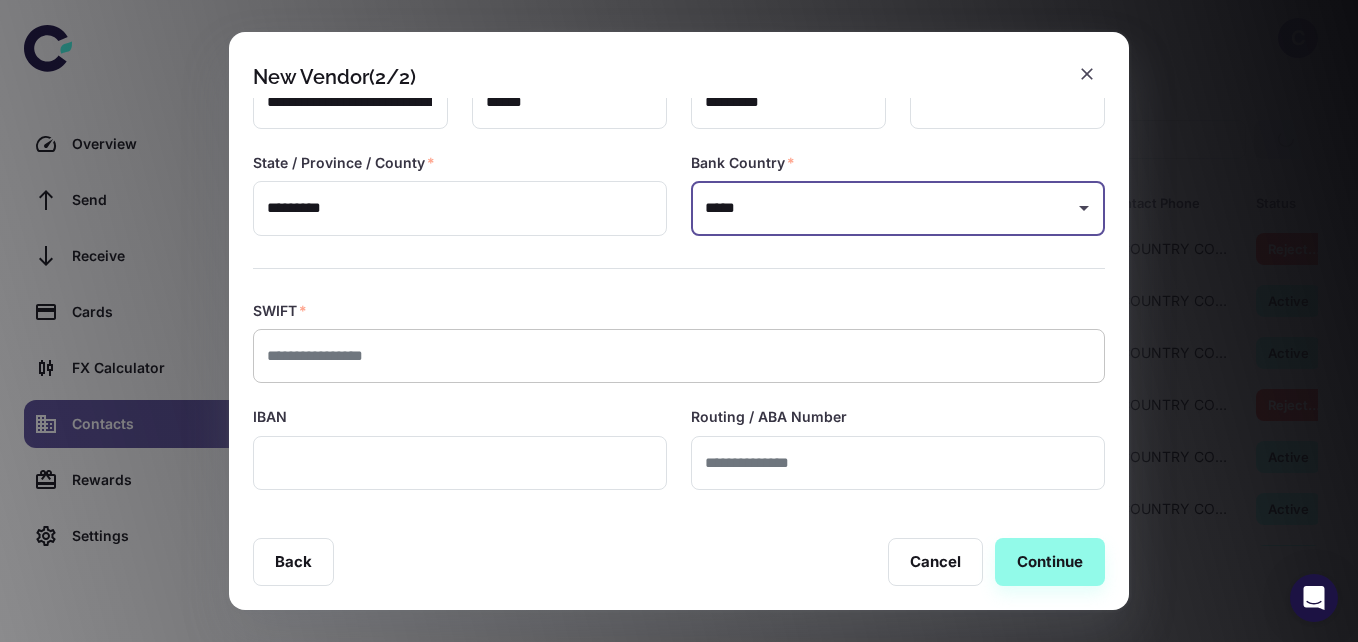 type on "*****" 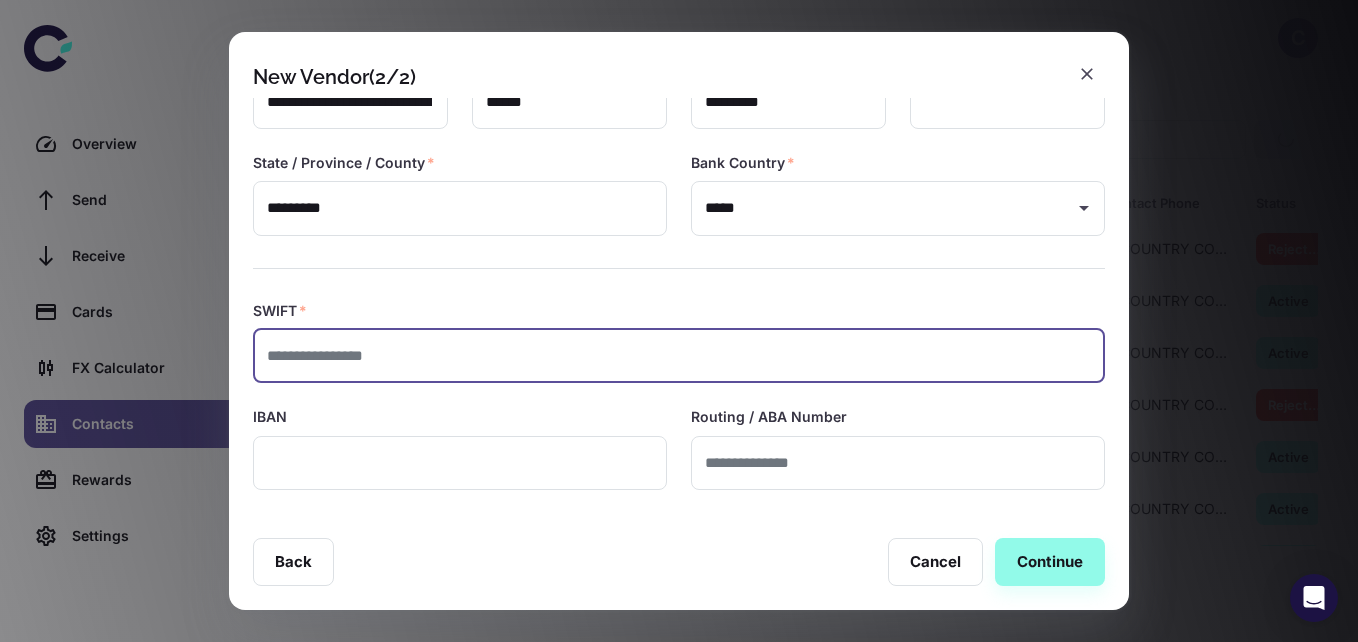 paste on "**********" 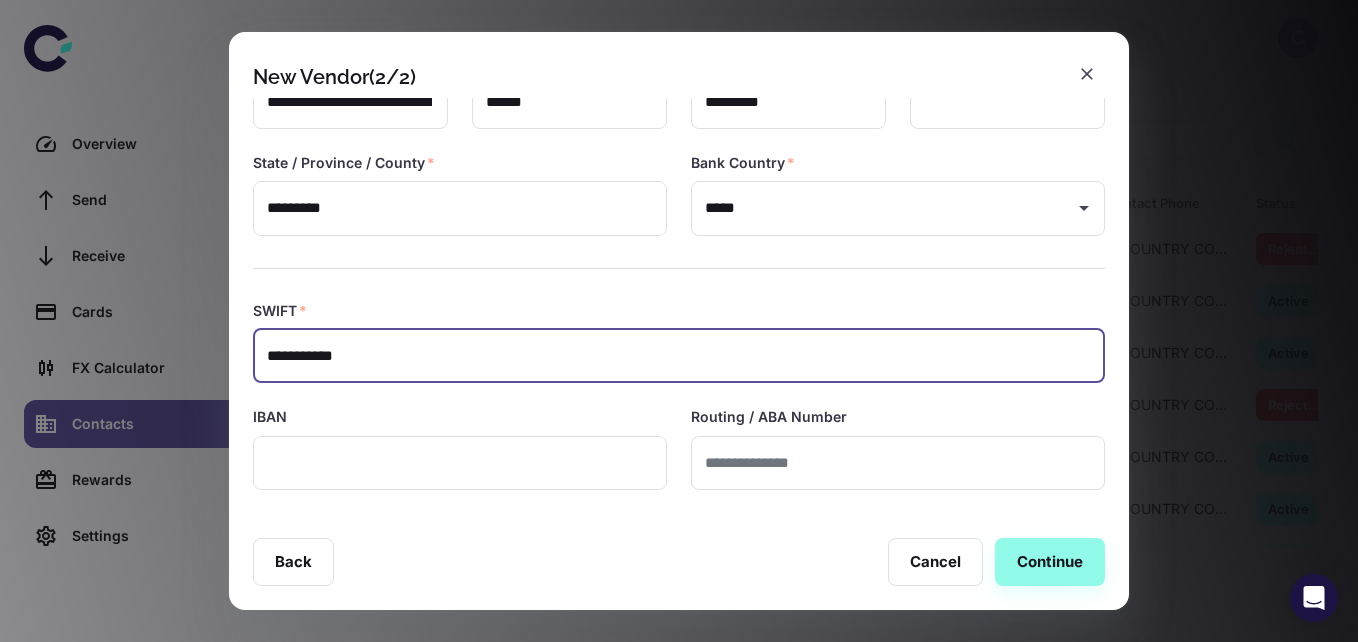 type on "**********" 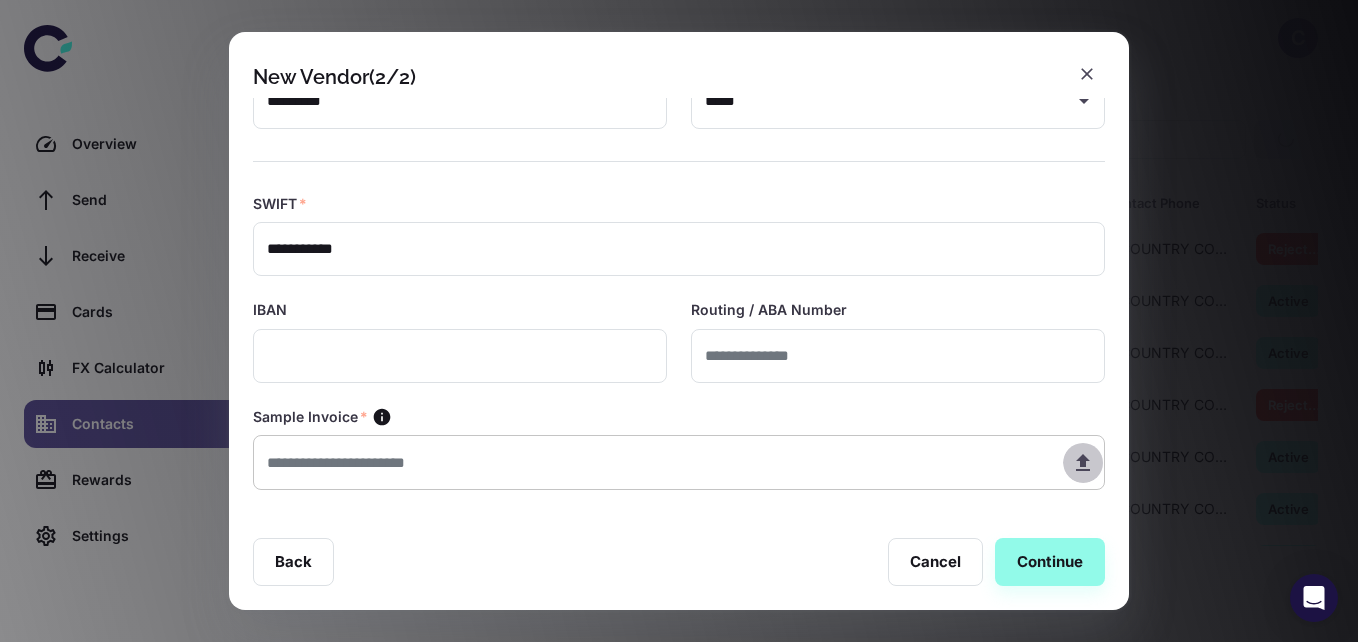 click at bounding box center (1083, 462) 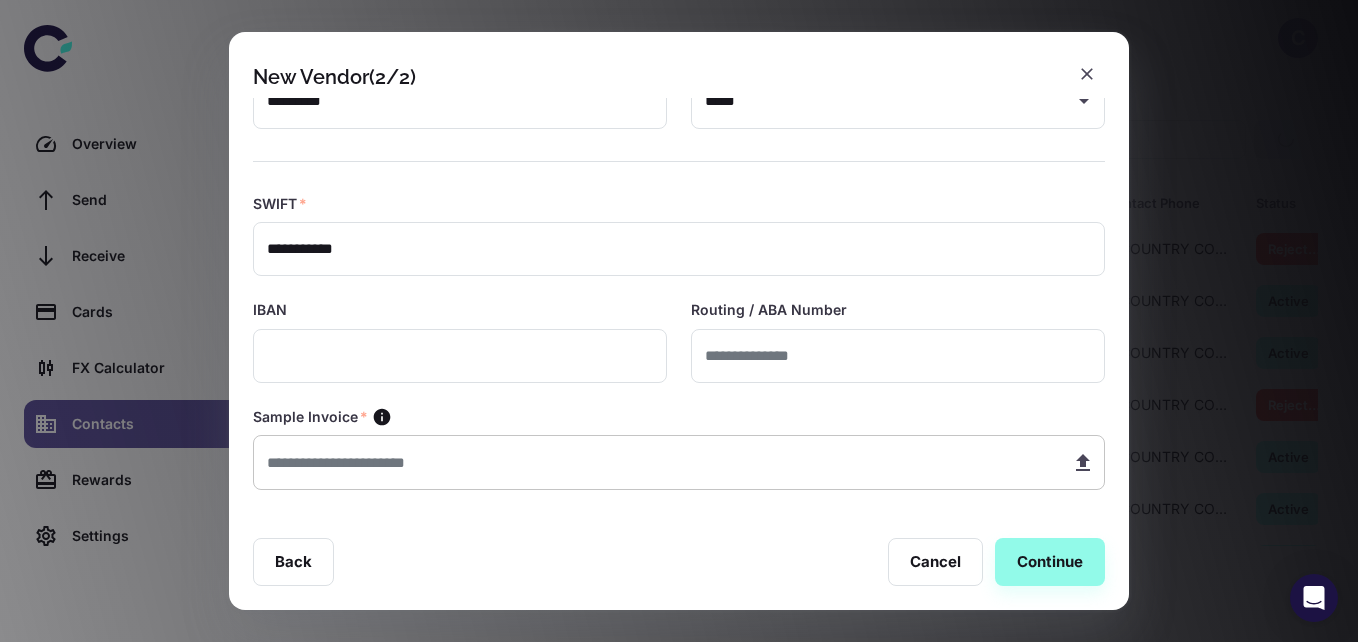type on "**********" 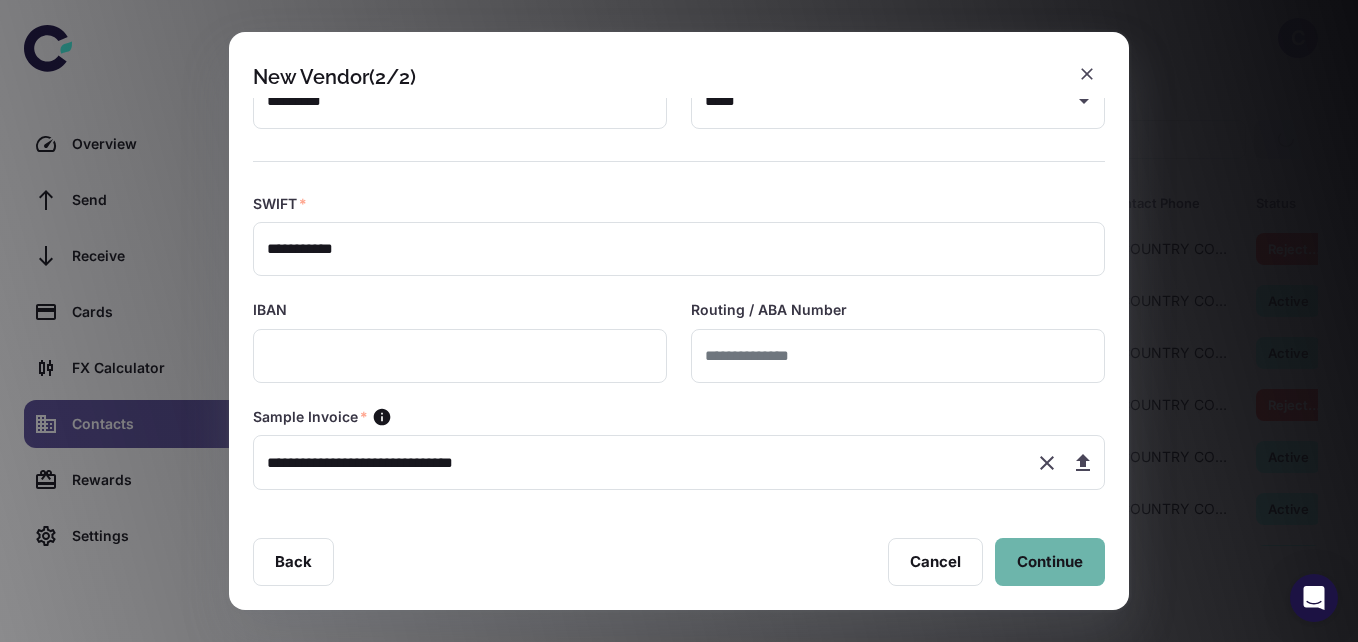 click on "Continue" at bounding box center [1050, 562] 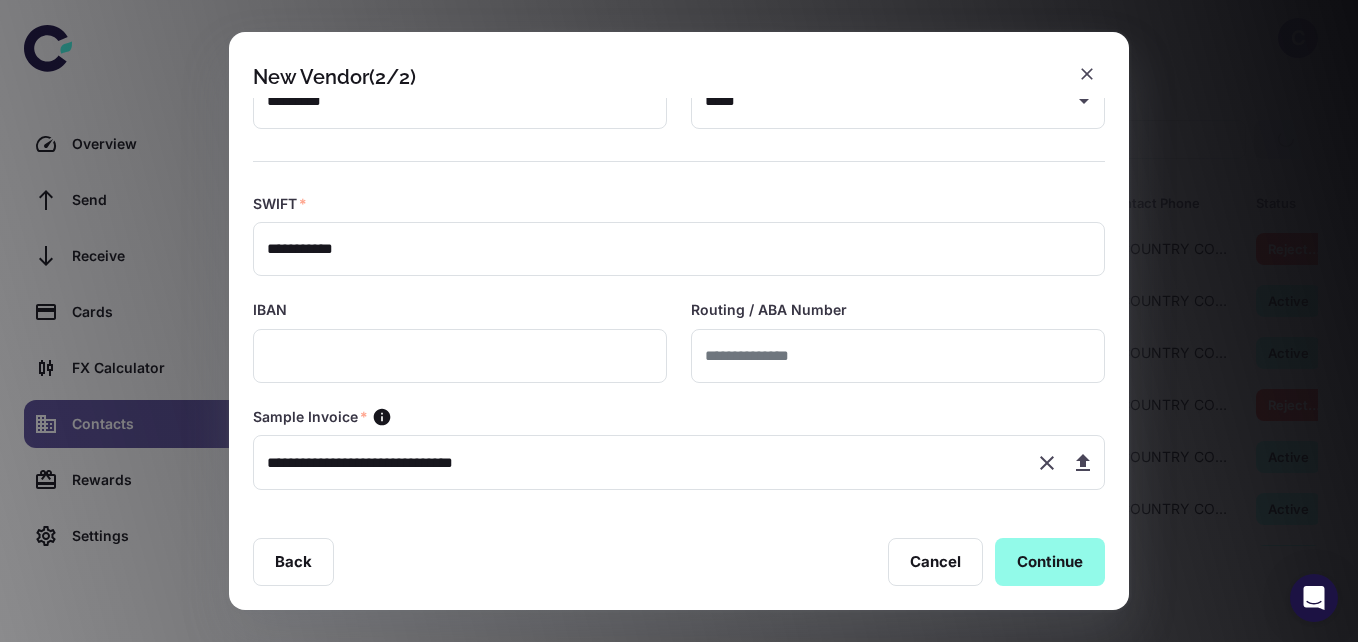 scroll, scrollTop: 0, scrollLeft: 0, axis: both 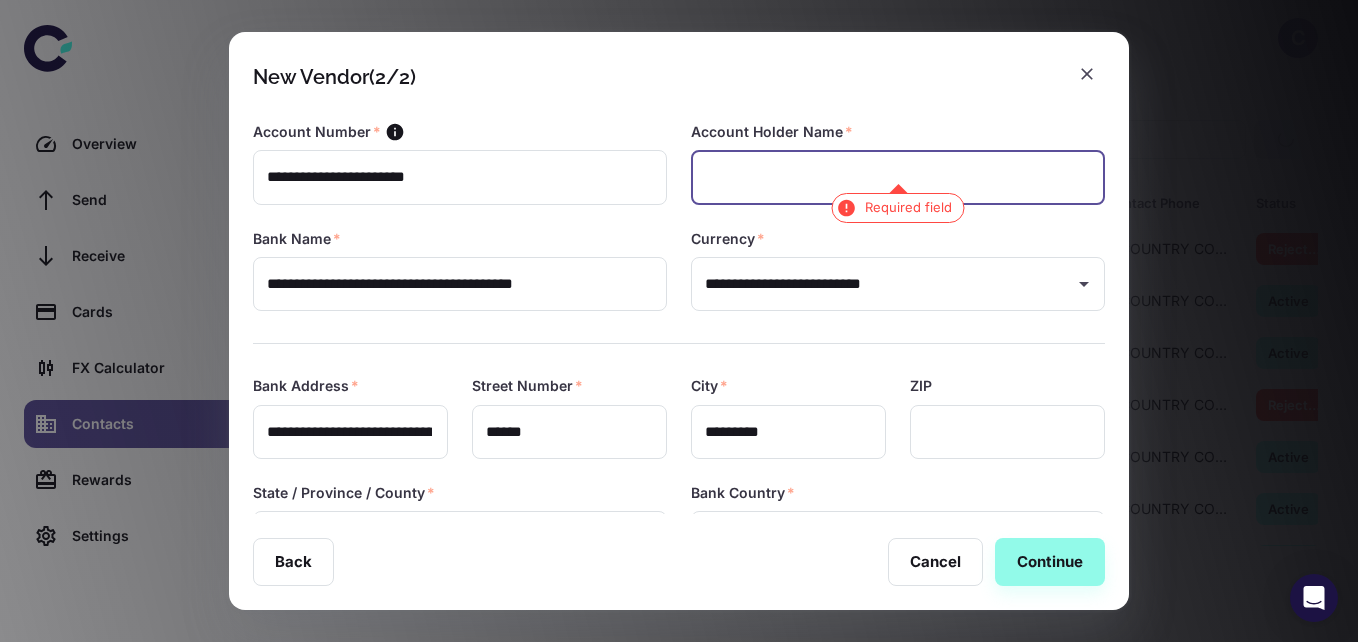 paste on "**********" 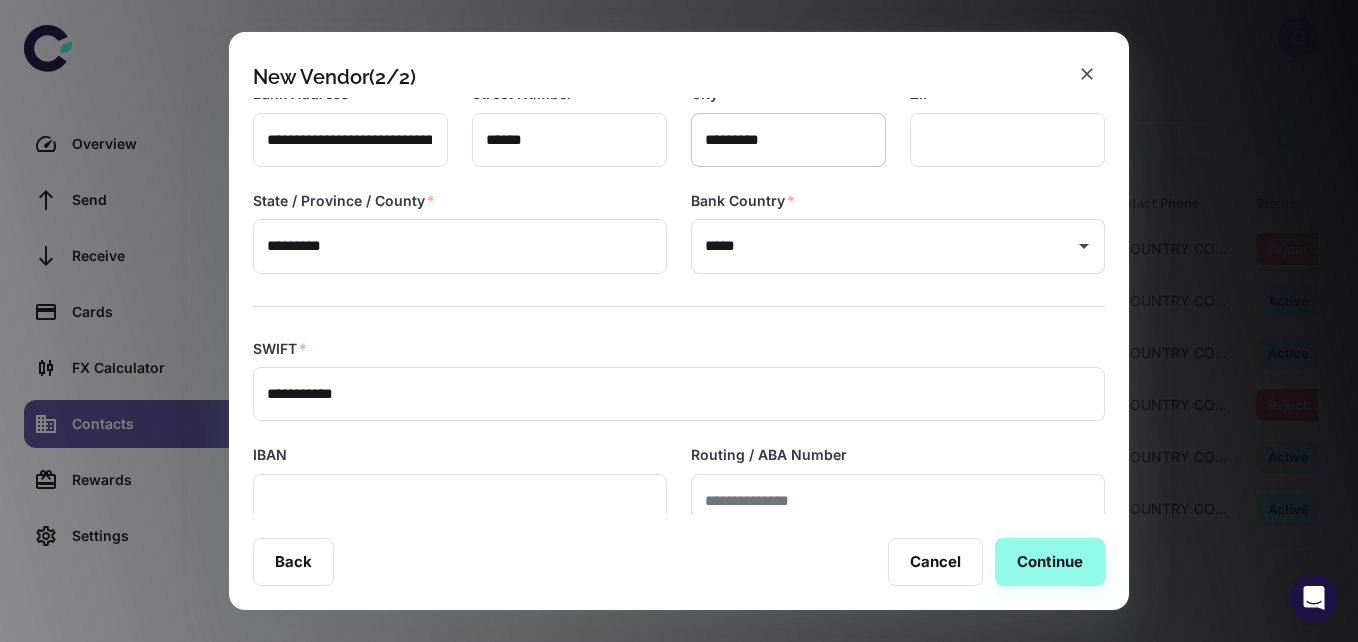 scroll, scrollTop: 437, scrollLeft: 0, axis: vertical 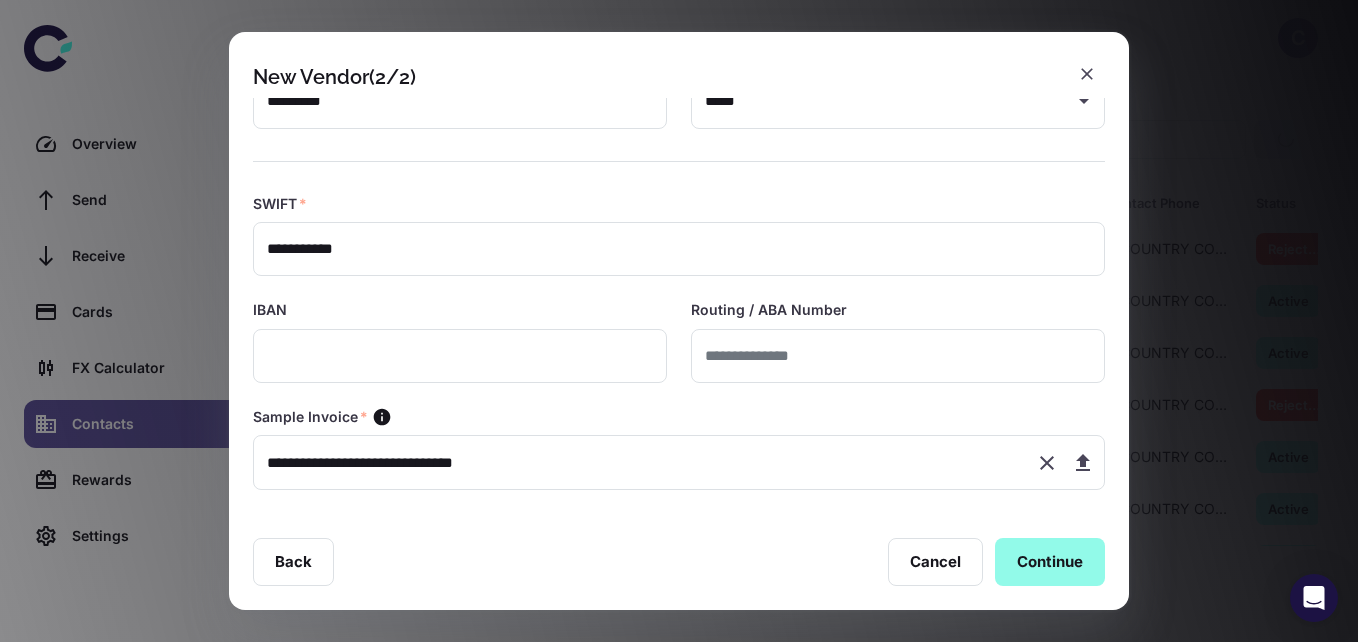type on "**********" 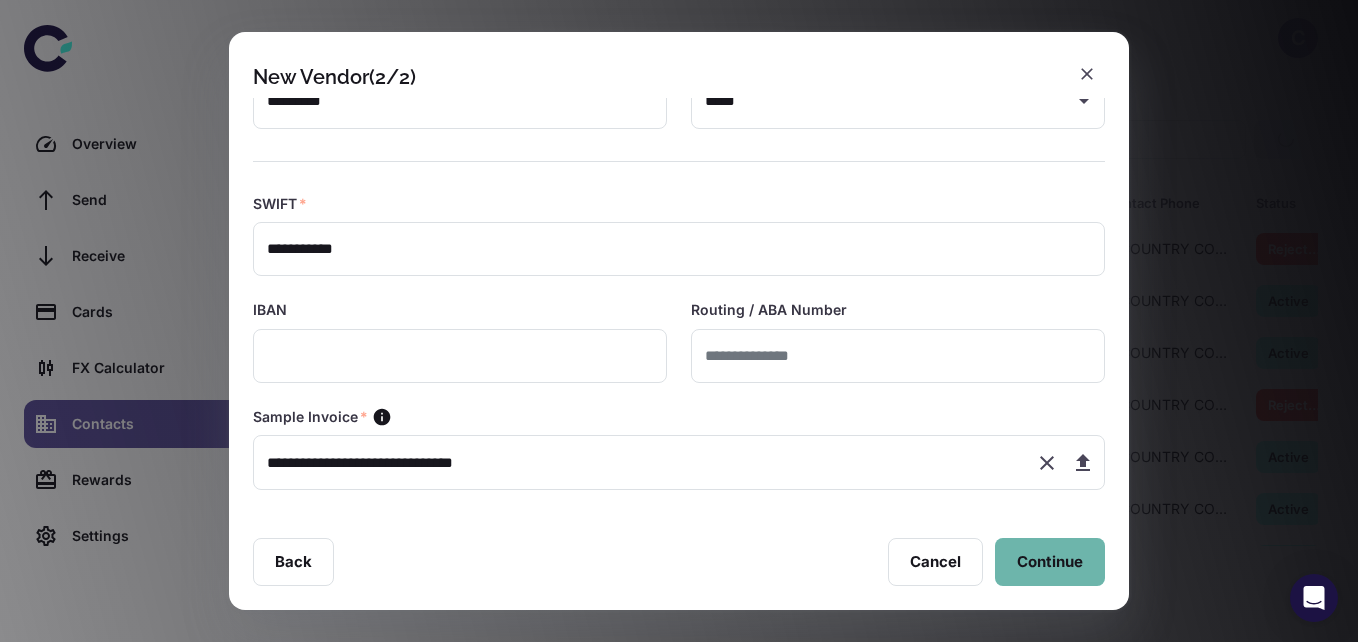 click on "Continue" at bounding box center (1050, 562) 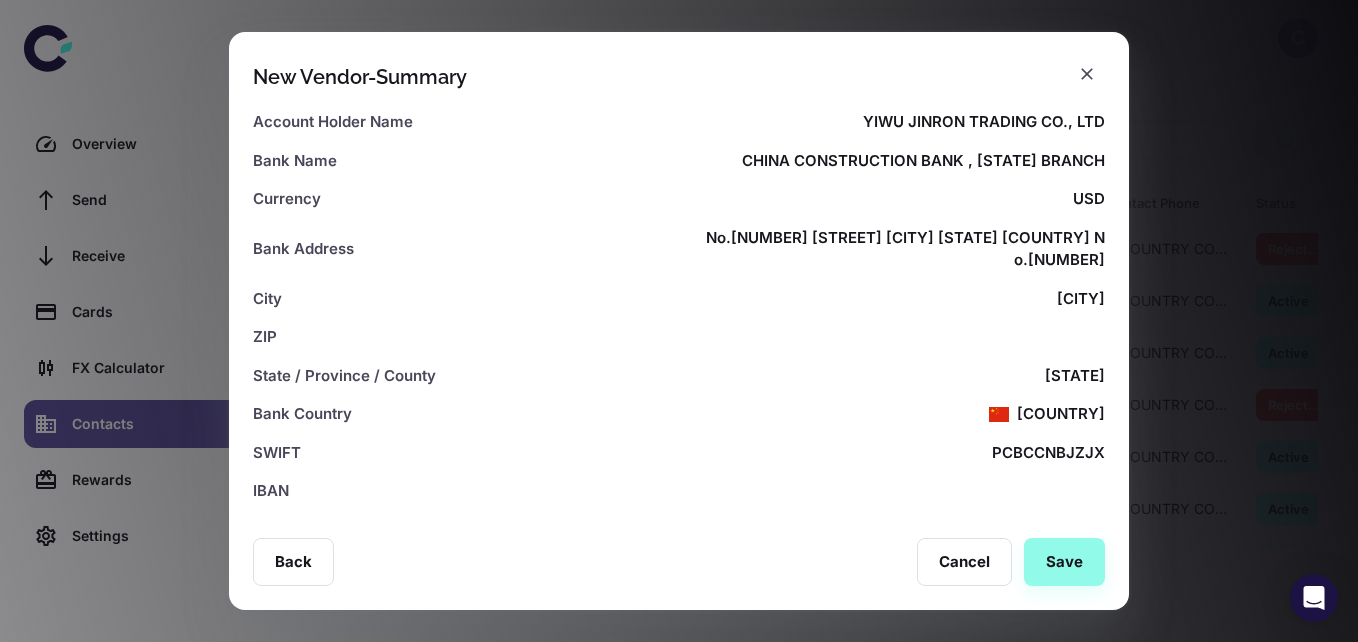 click on "Vendor Legal Name [VENDOR NAME] Vendor Corporate ID / VAT Vendor Industry Manufacturing Vendor Address [ADDRESS] [CITY] [STATE] [COUNTRY] Vendor Contact Email [EMAIL] Vendor Phone +[COUNTRY CODE] - [PHONE NUMBER] Account Number [ACCOUNT NUMBER] Account Holder Name [VENDOR NAME] Bank Name [BANK NAME] , [BANK BRANCH] Currency [CURRENCY] Bank Address [ADDRESS] [CITY] [STATE] [BANK COUNTRY] SWIFT [SWIFT CODE] IBAN Routing / ABA Number Sample Invoice PROFORMA INVOICE 1-YIWU (1).pdf" at bounding box center (679, 132) 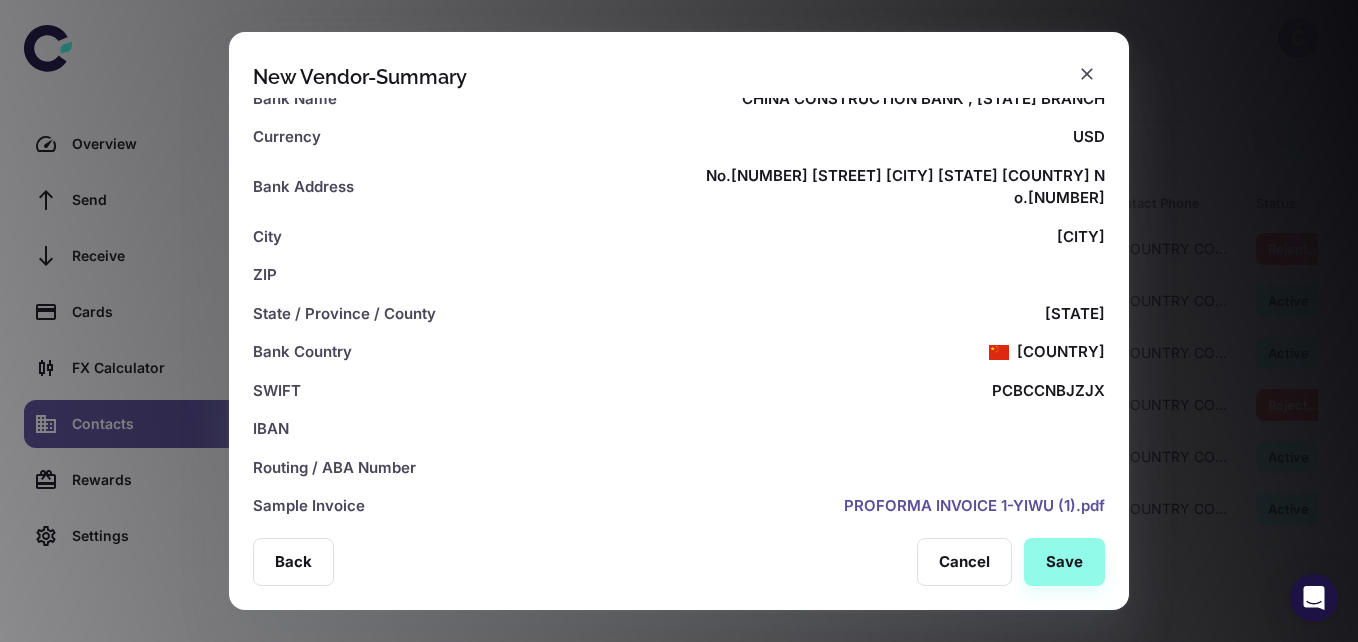 scroll, scrollTop: 527, scrollLeft: 0, axis: vertical 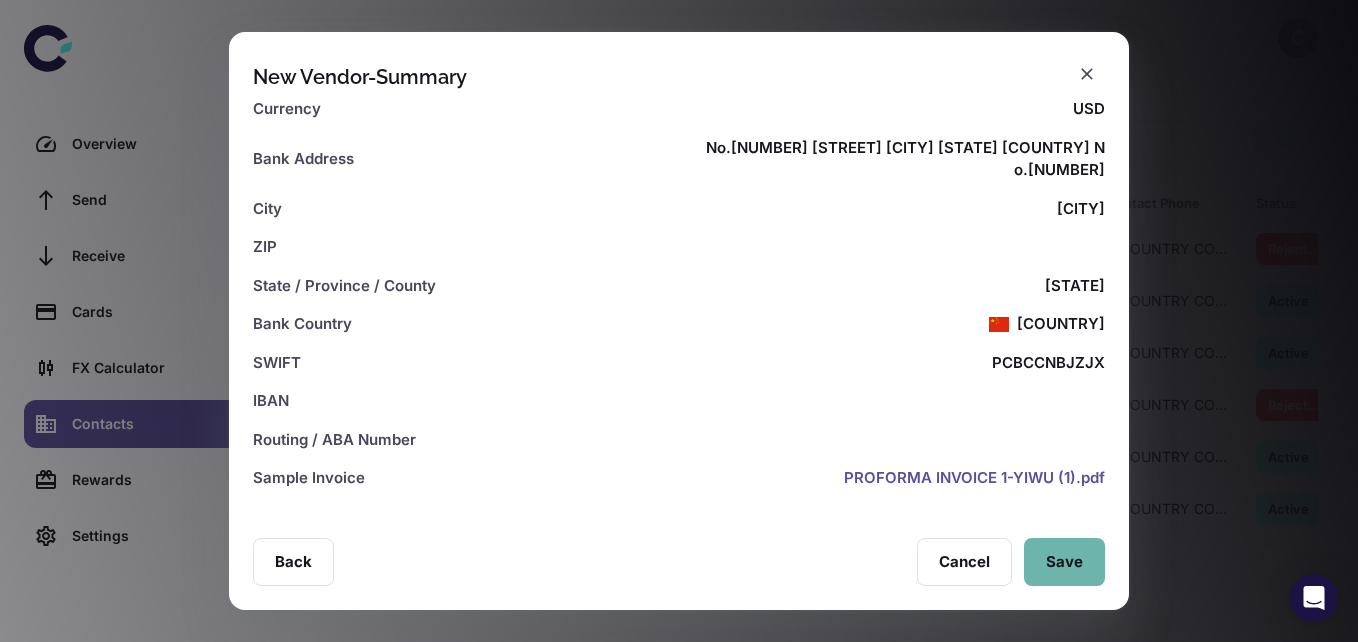 click on "Save" at bounding box center (1064, 562) 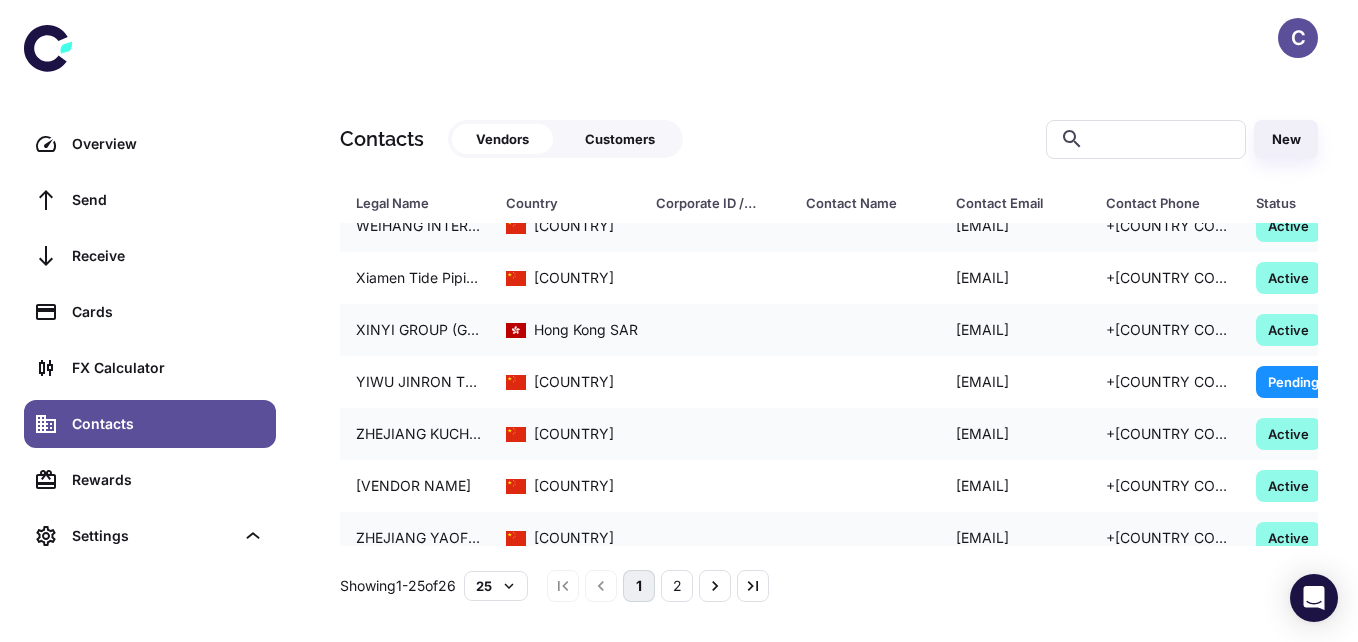 scroll, scrollTop: 978, scrollLeft: 0, axis: vertical 